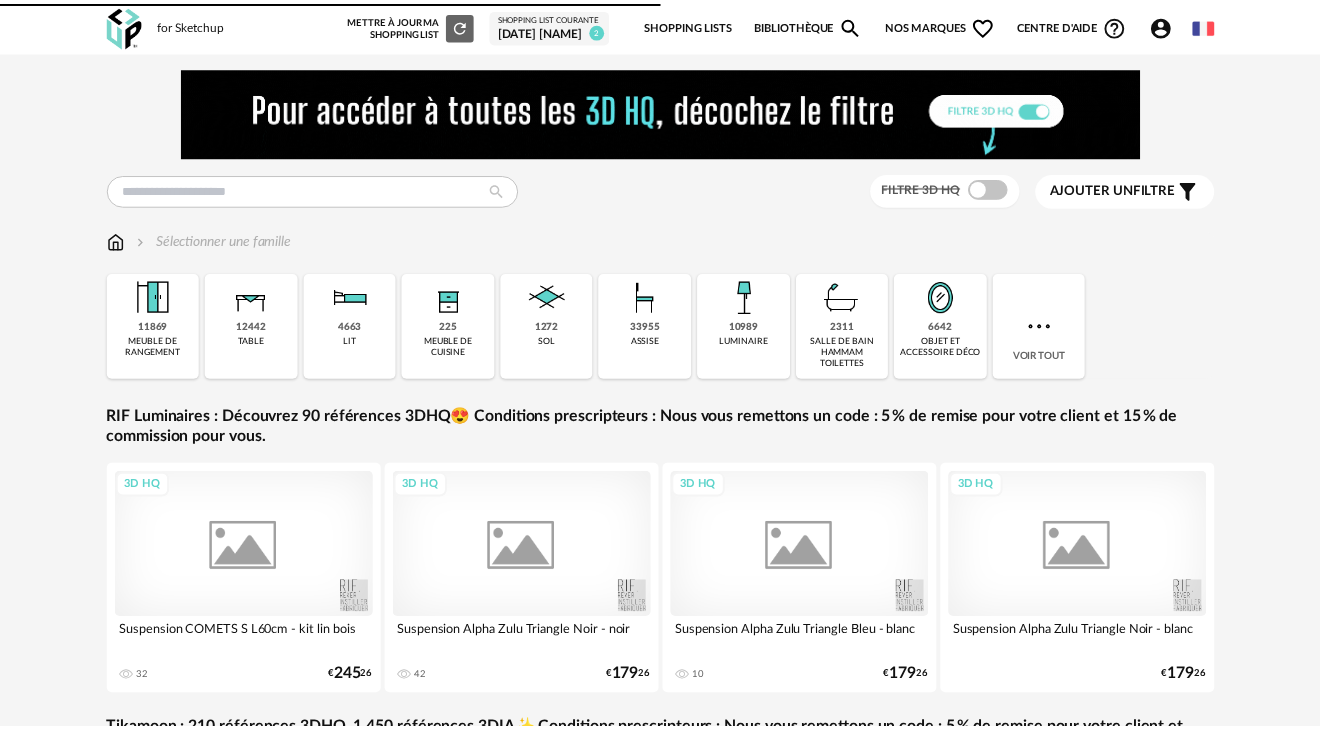 scroll, scrollTop: 0, scrollLeft: 0, axis: both 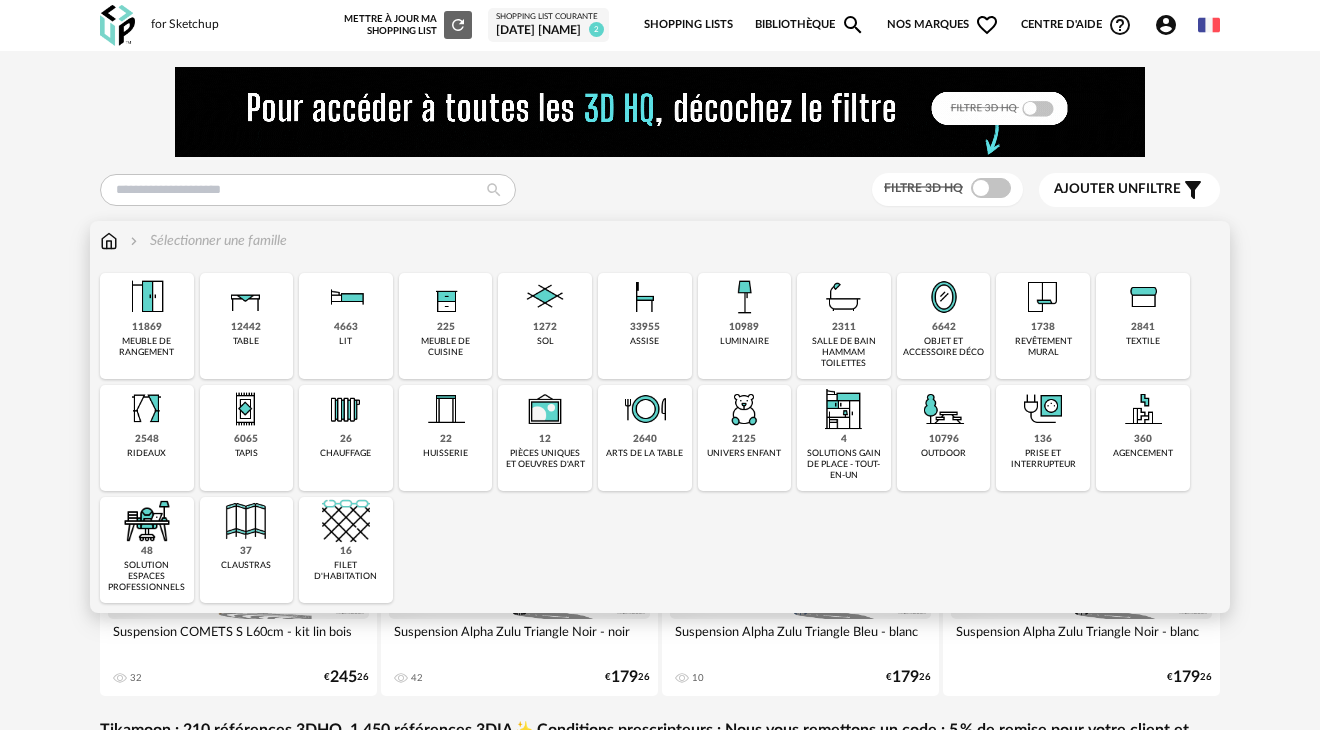 click on "26
chauffage" at bounding box center (346, 438) 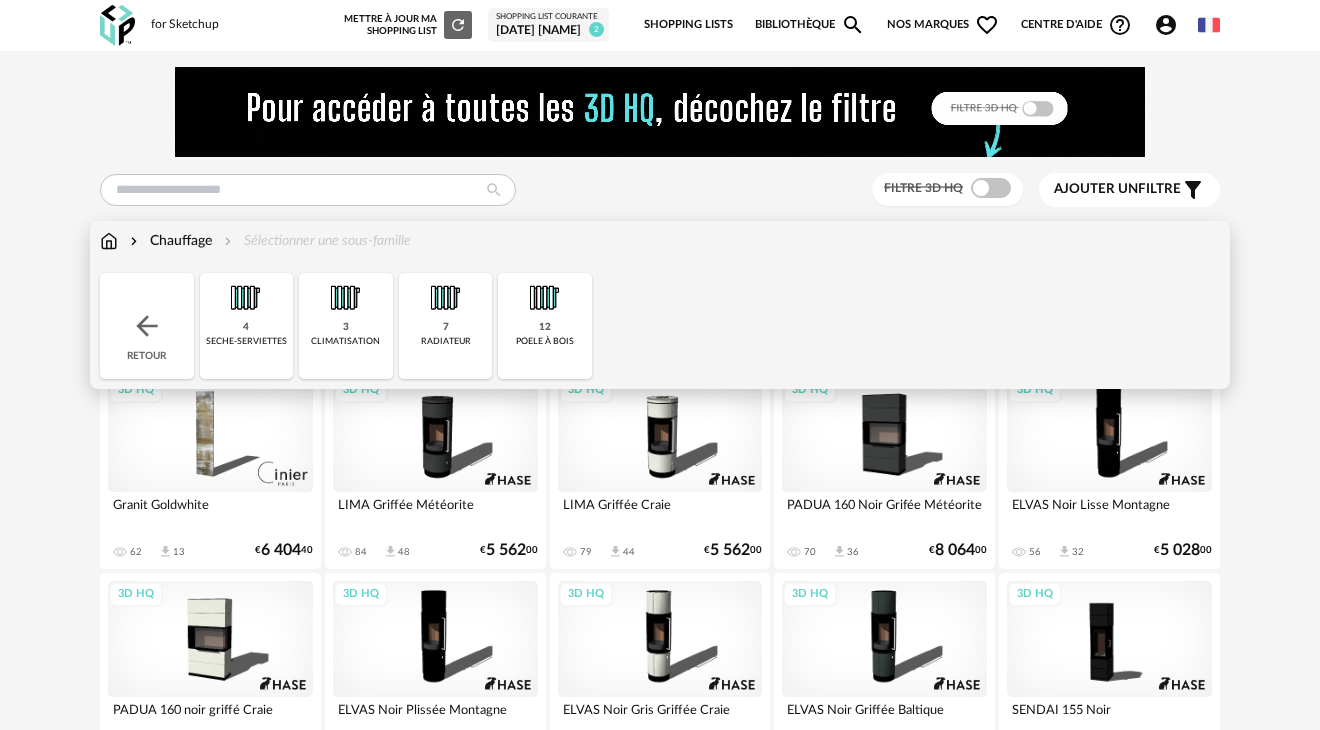 click at bounding box center [446, 297] 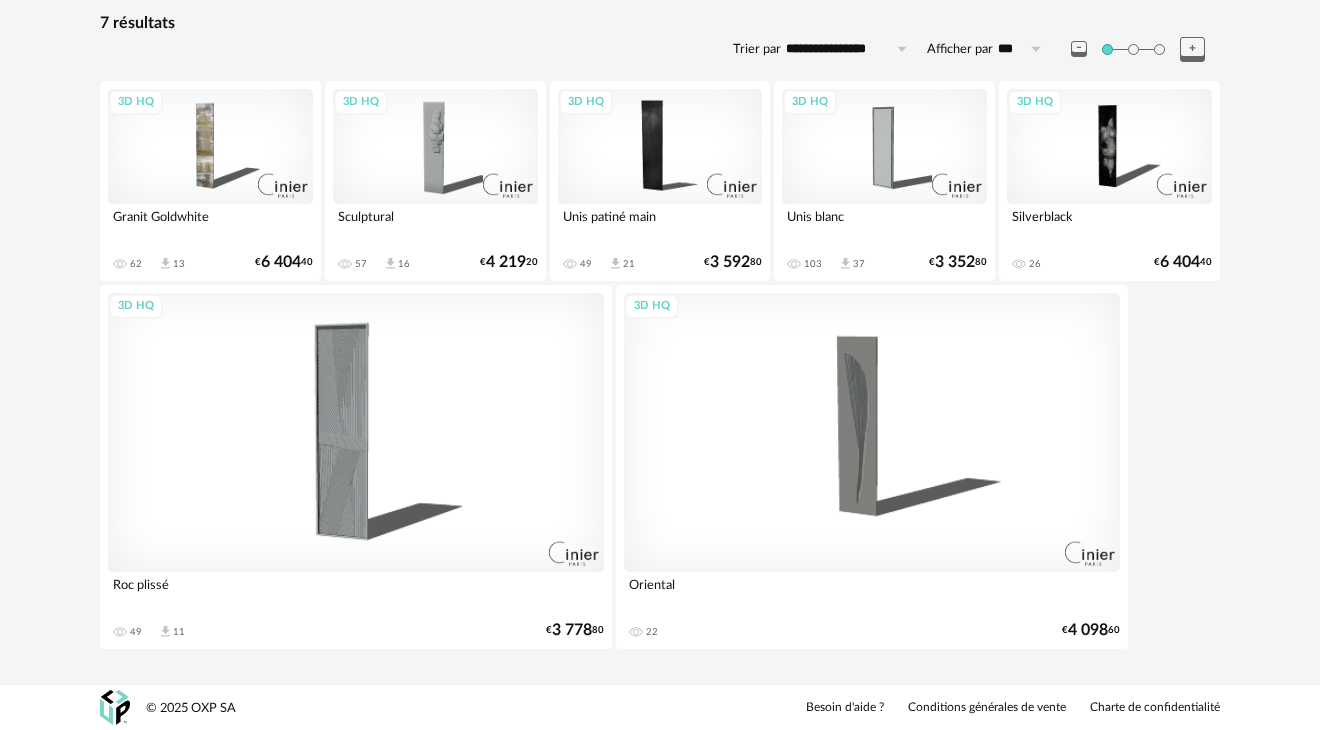 scroll, scrollTop: 0, scrollLeft: 0, axis: both 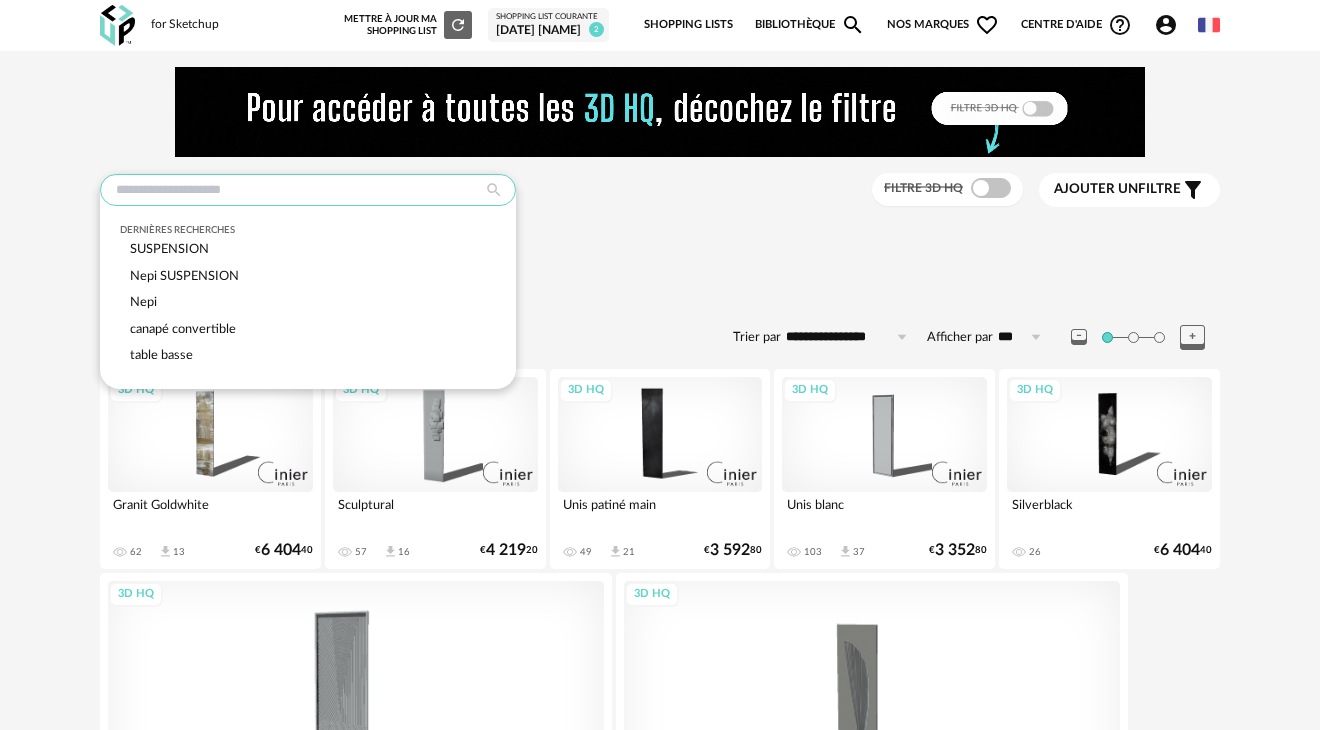 click at bounding box center (308, 190) 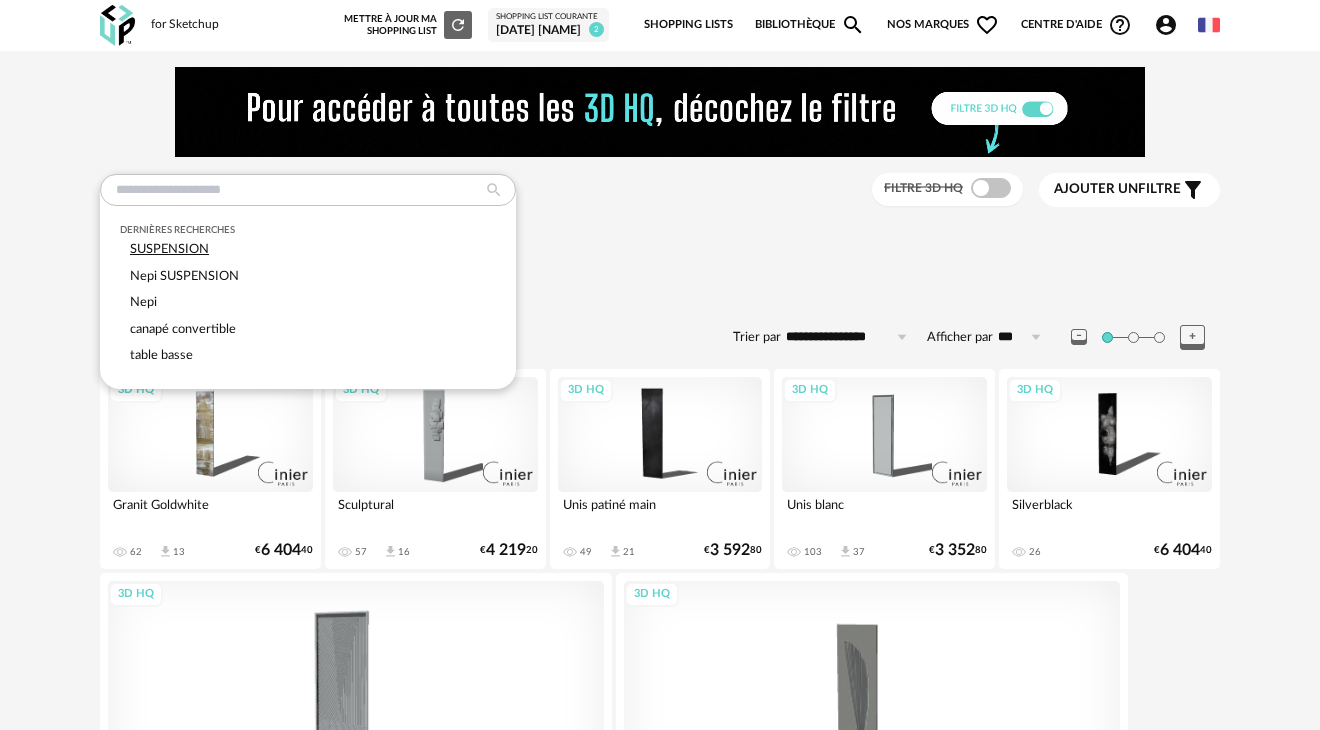 click on "SUSPENSION" at bounding box center (308, 249) 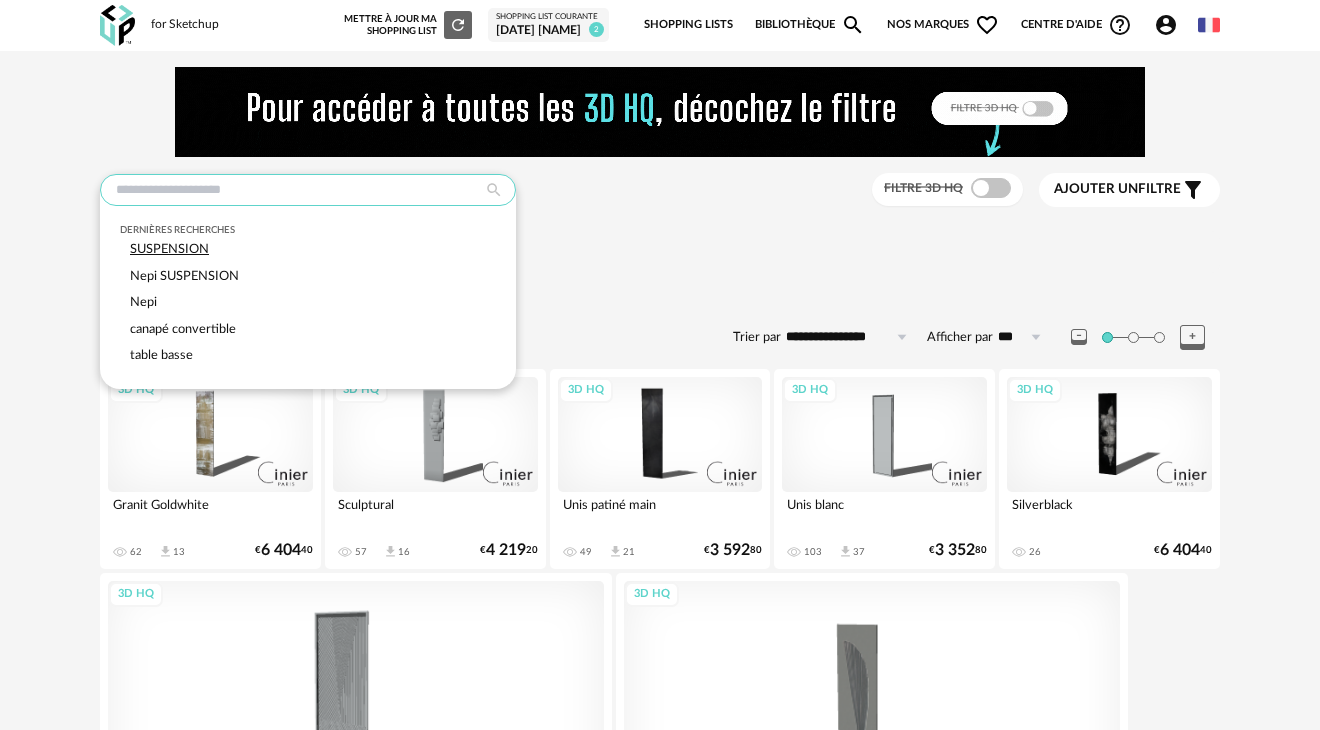 type on "**********" 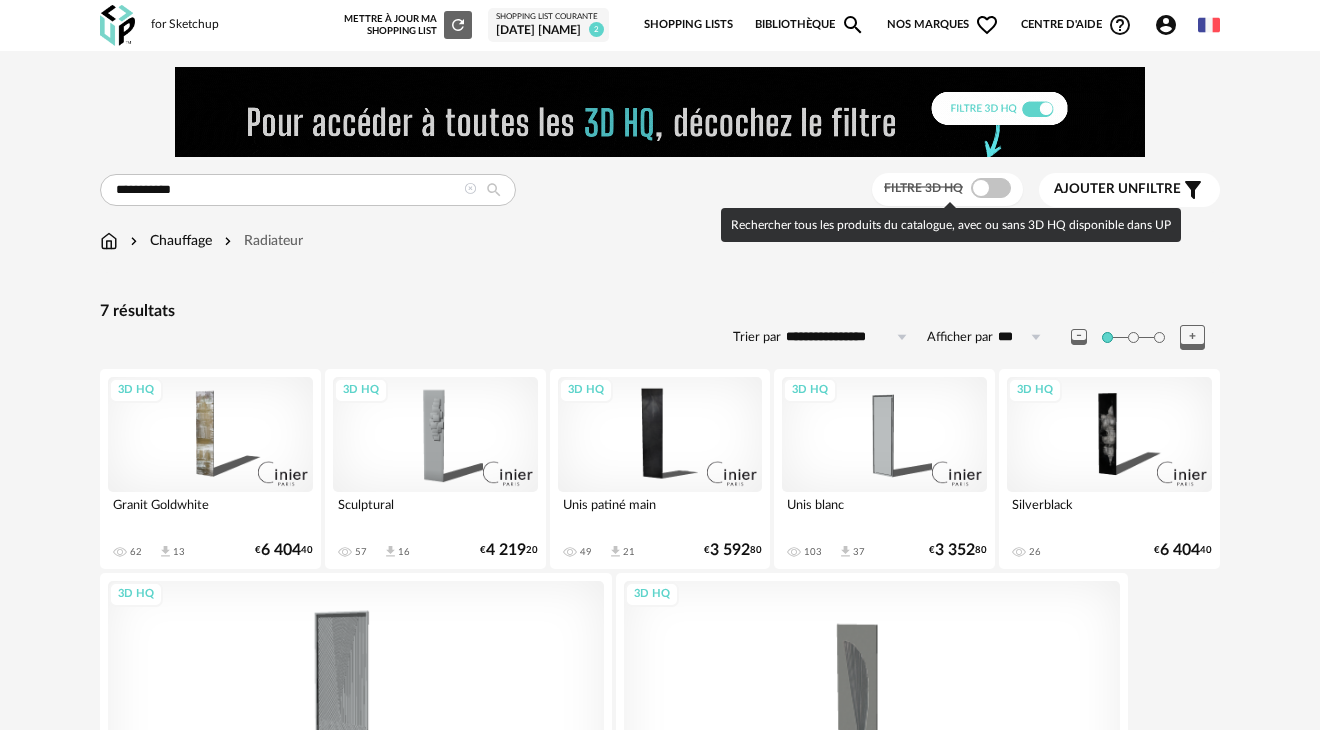click at bounding box center [991, 188] 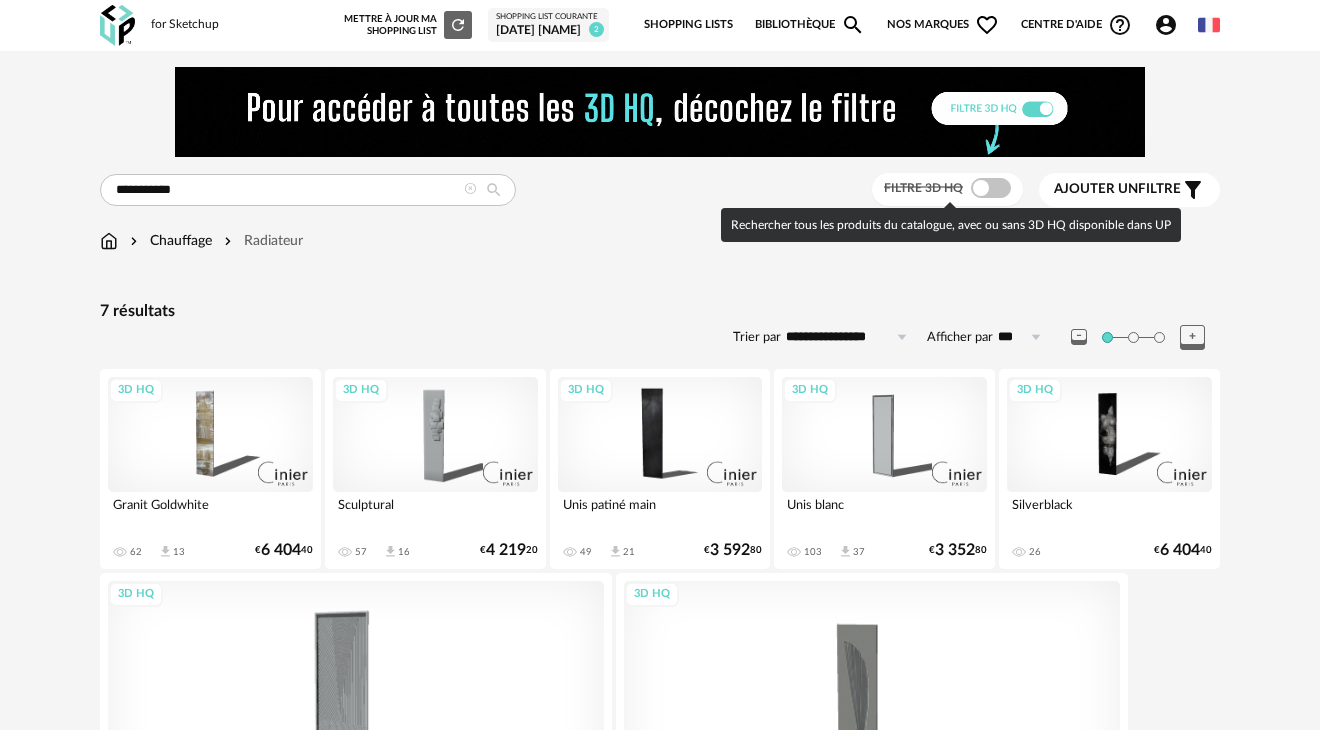 type 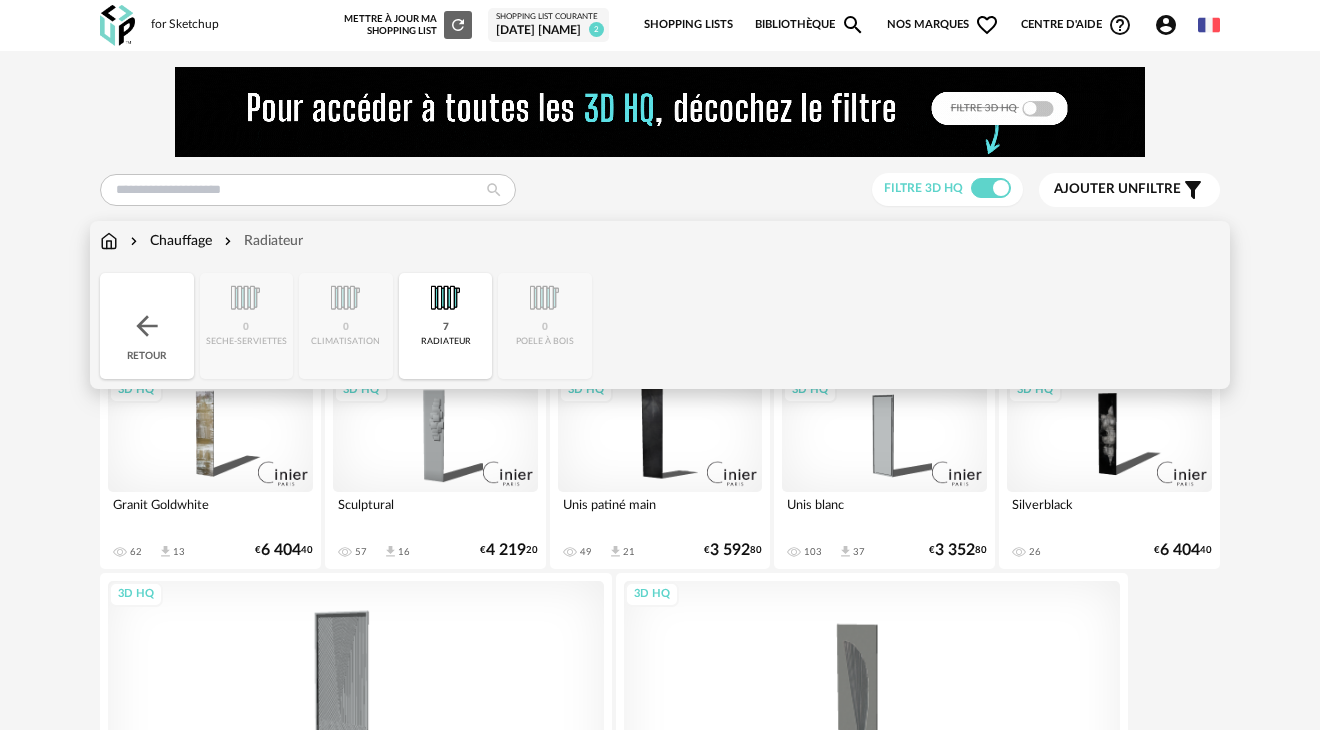 click on "Chauffage
Radiateur" at bounding box center [201, 241] 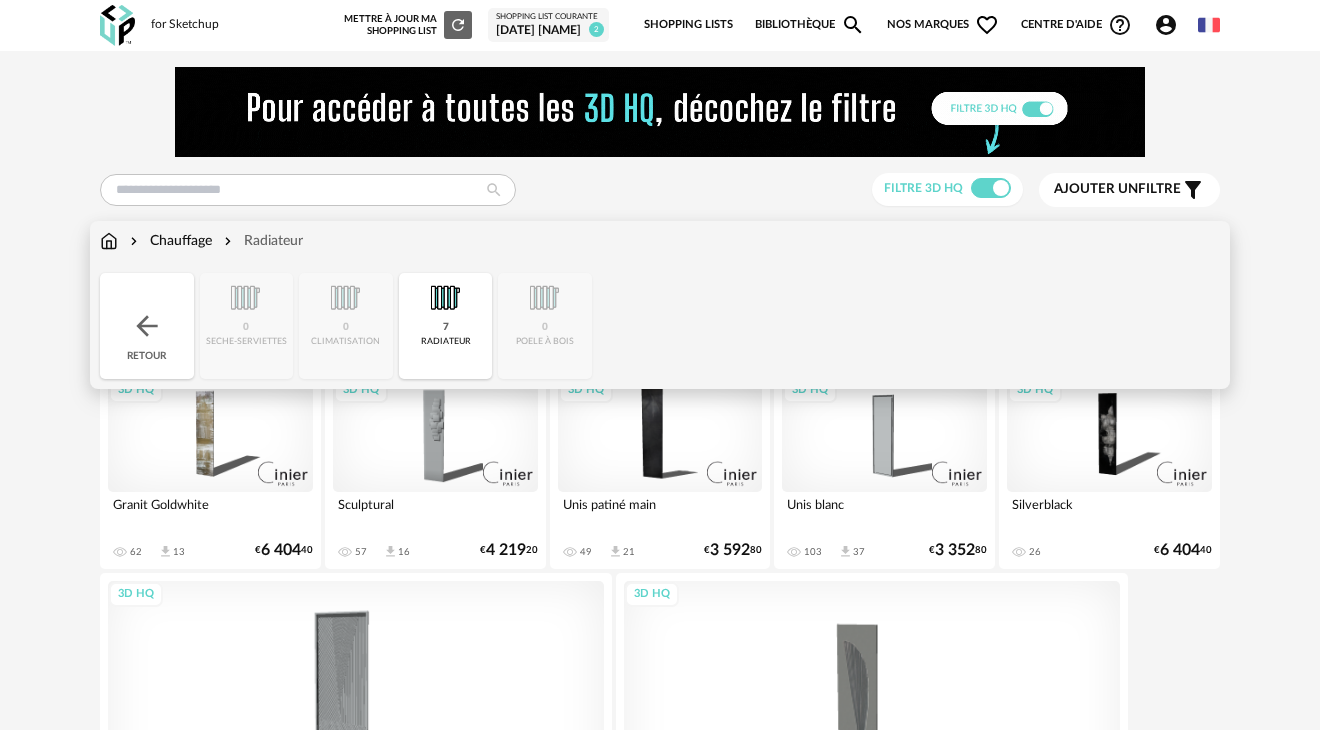 click at bounding box center [109, 241] 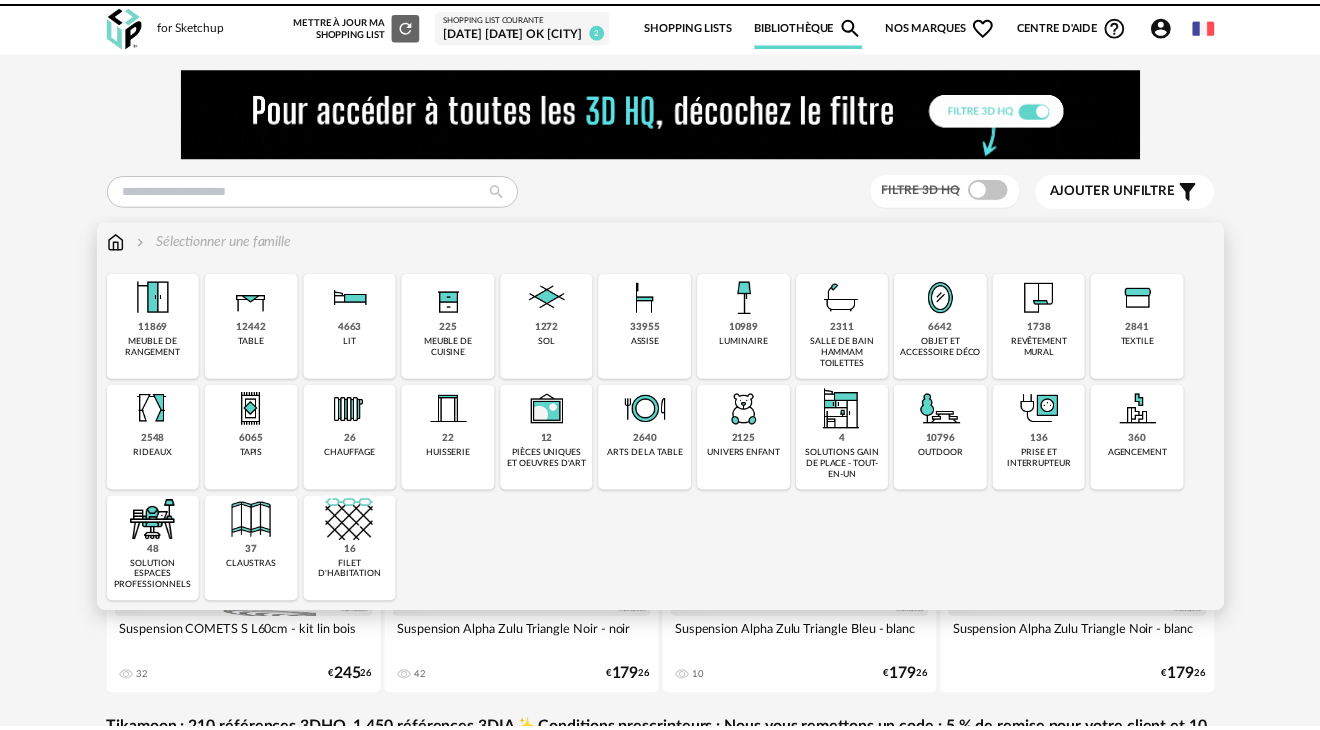 scroll, scrollTop: 0, scrollLeft: 0, axis: both 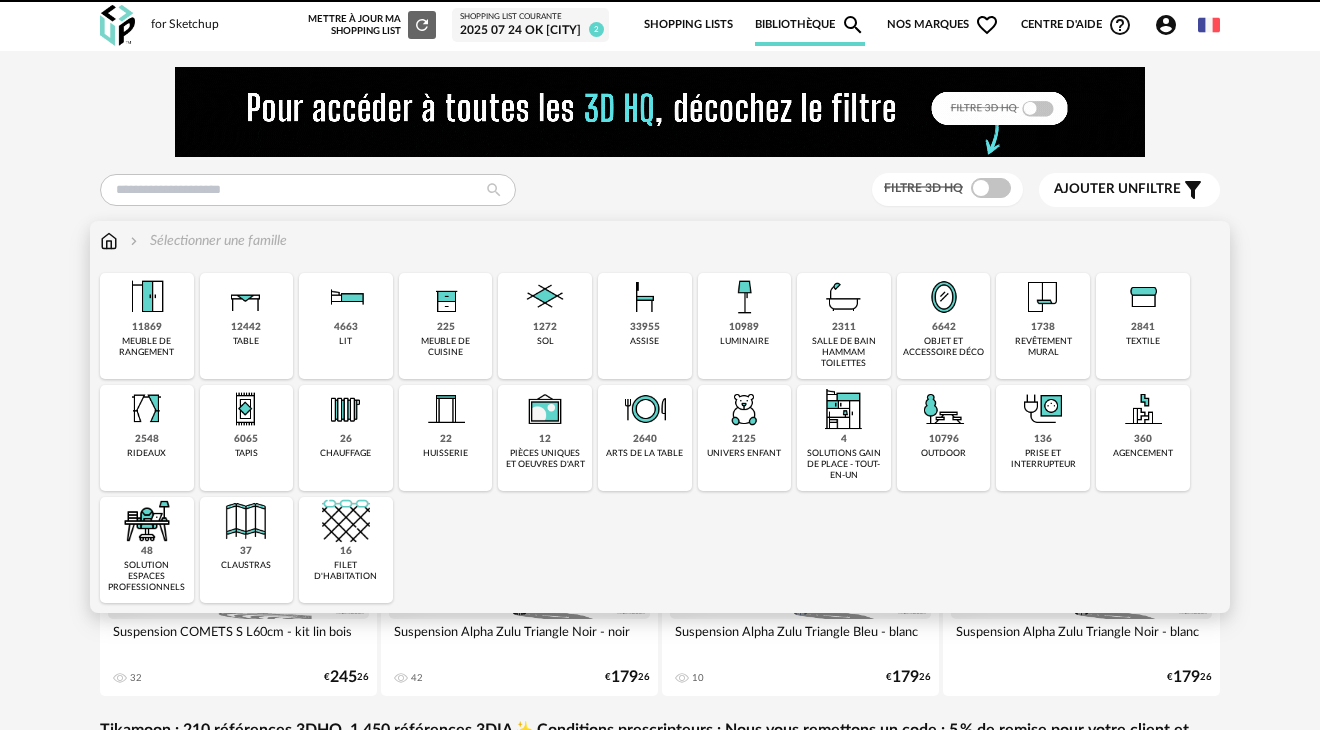 click on "10989
luminaire" at bounding box center (745, 326) 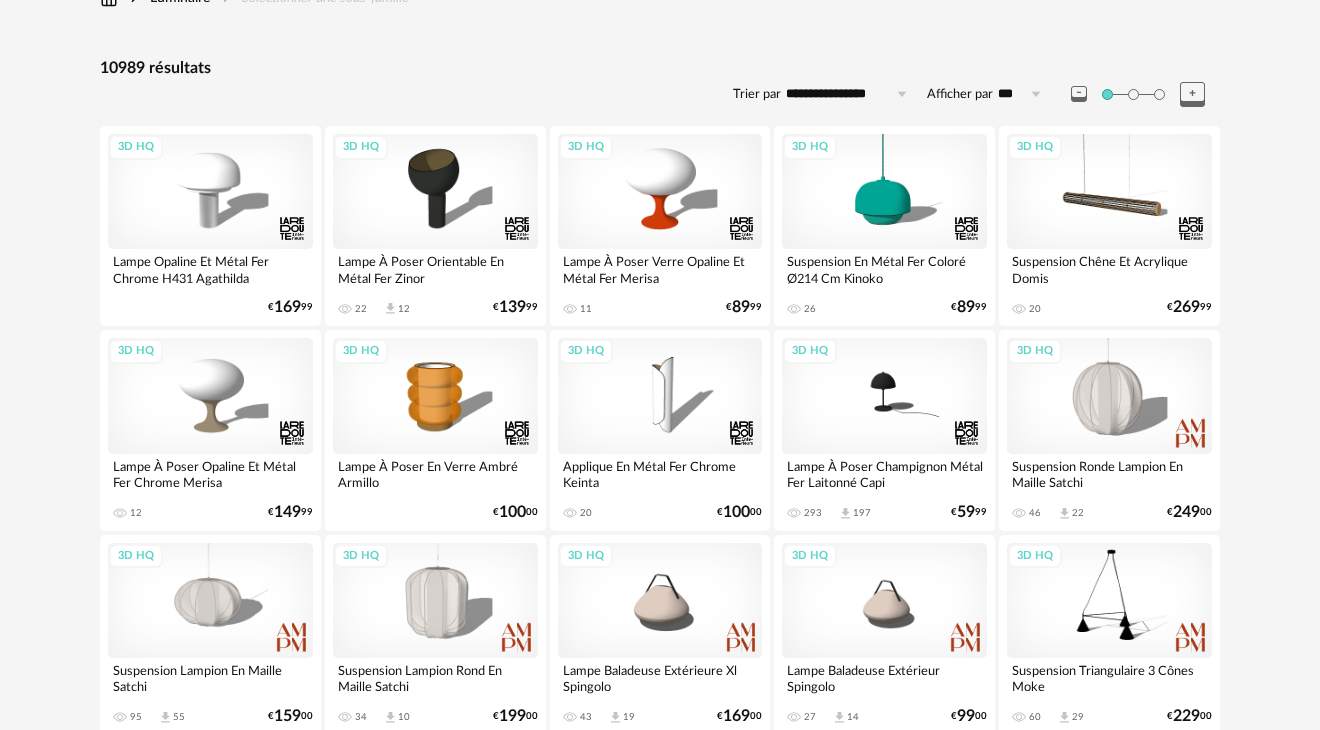 scroll, scrollTop: 0, scrollLeft: 0, axis: both 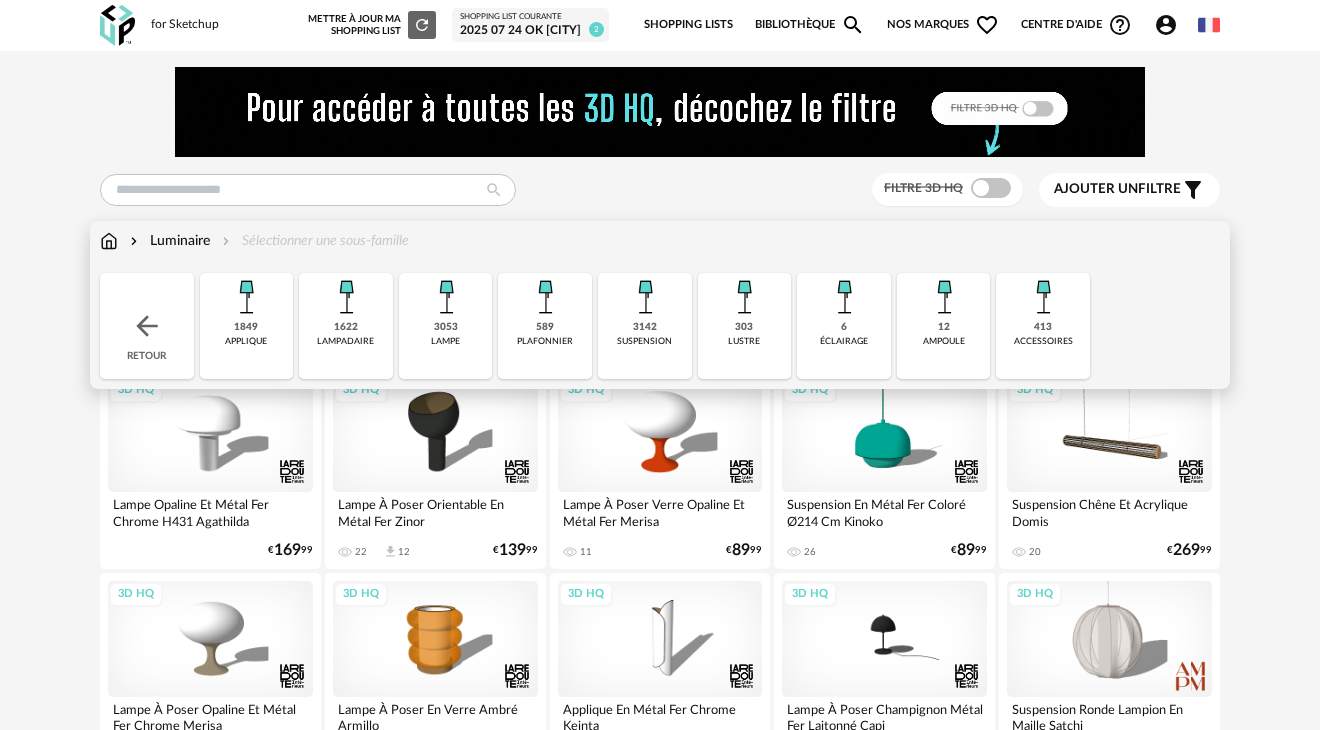 click on "3142
suspension" at bounding box center (645, 326) 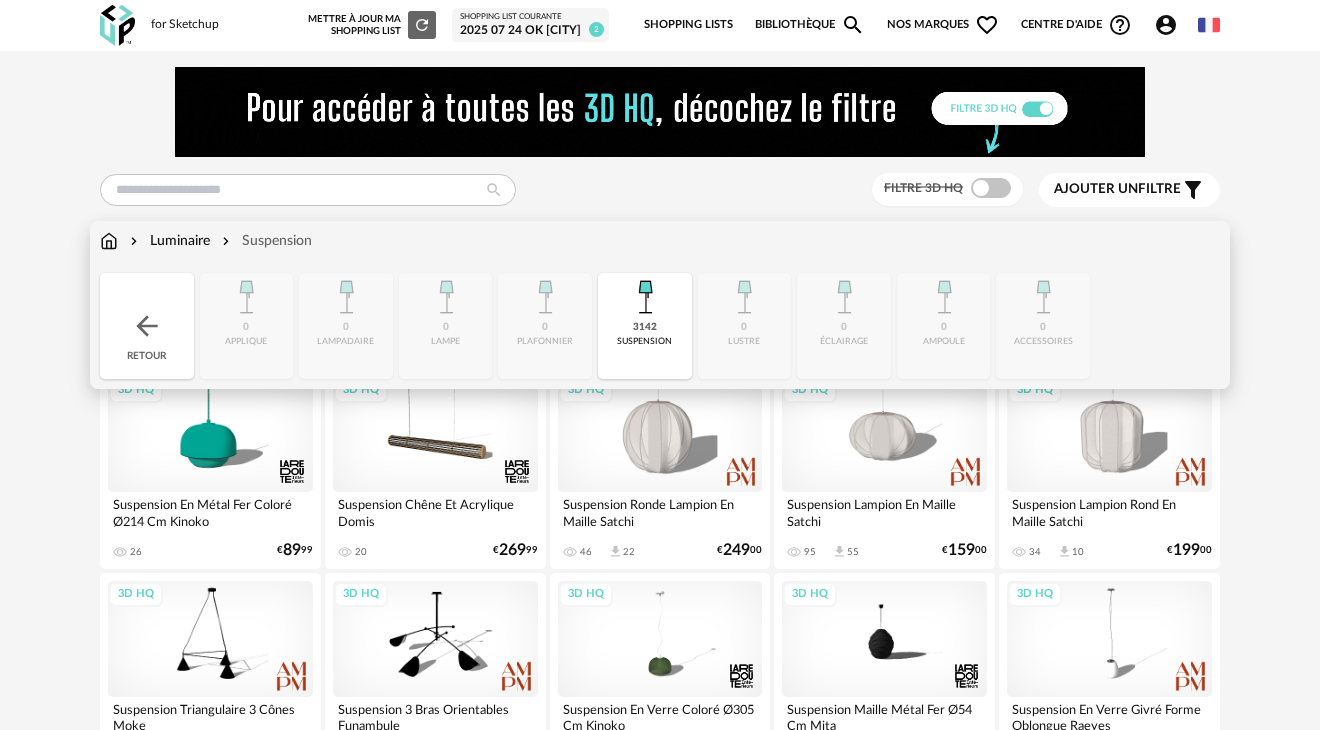 click on "Close icon
Retour
0
applique
0
lampadaire
0
lampe
0
plafonnier
3142
suspension
0
lustre
0
éclairage
0
ampoule
0
accessoires" at bounding box center [660, 326] 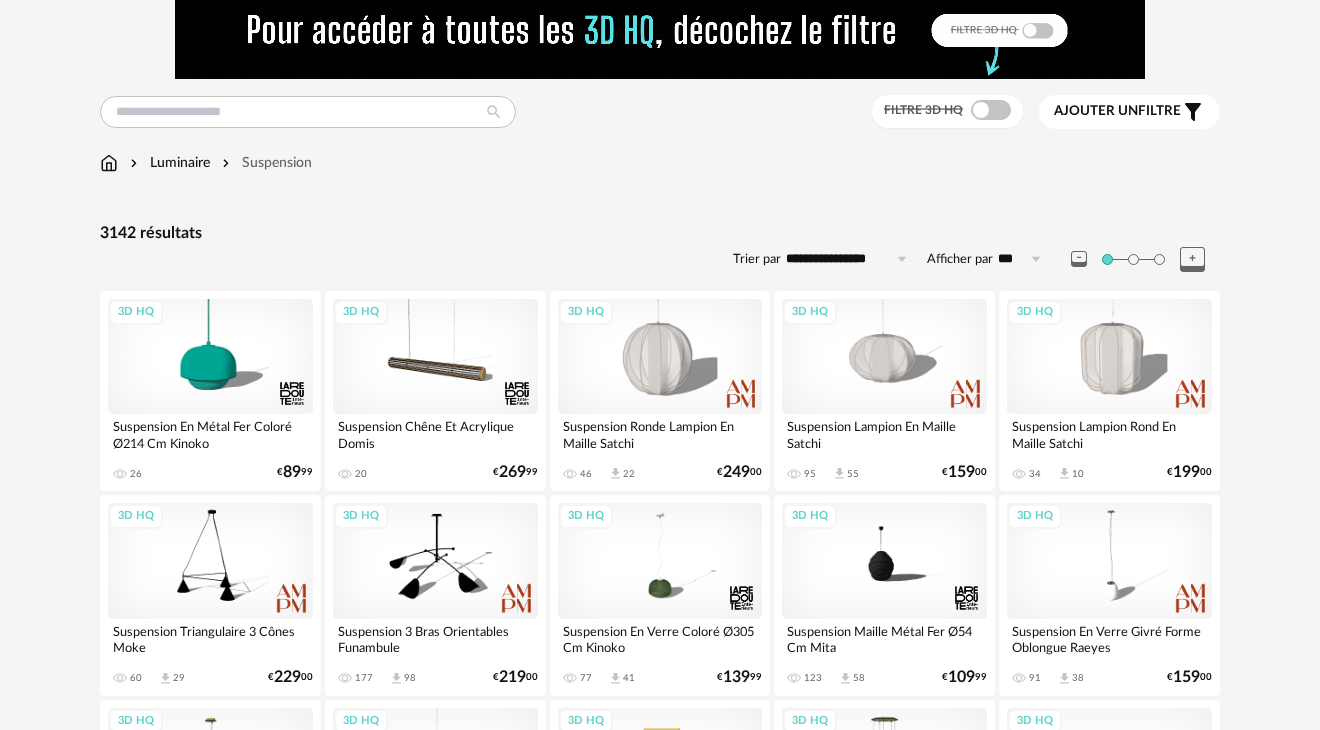 scroll, scrollTop: 0, scrollLeft: 0, axis: both 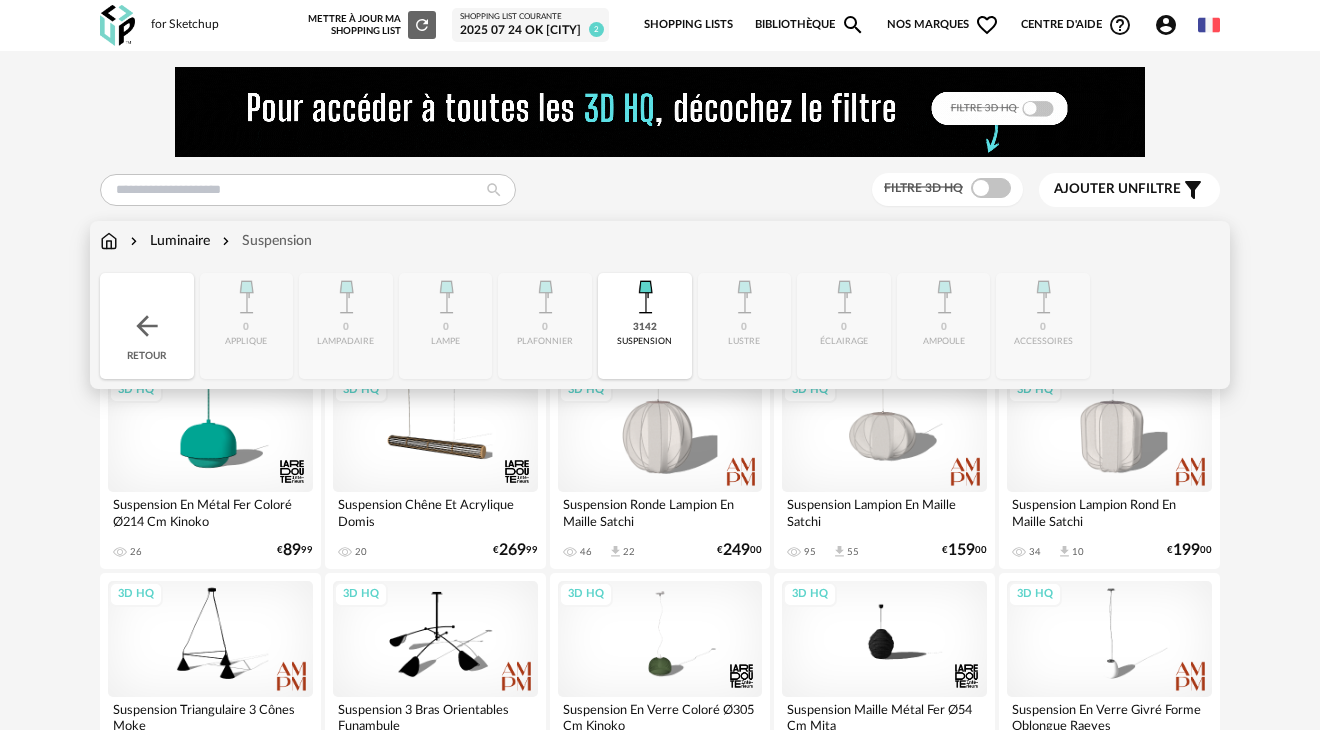 click on "Luminaire" at bounding box center (168, 241) 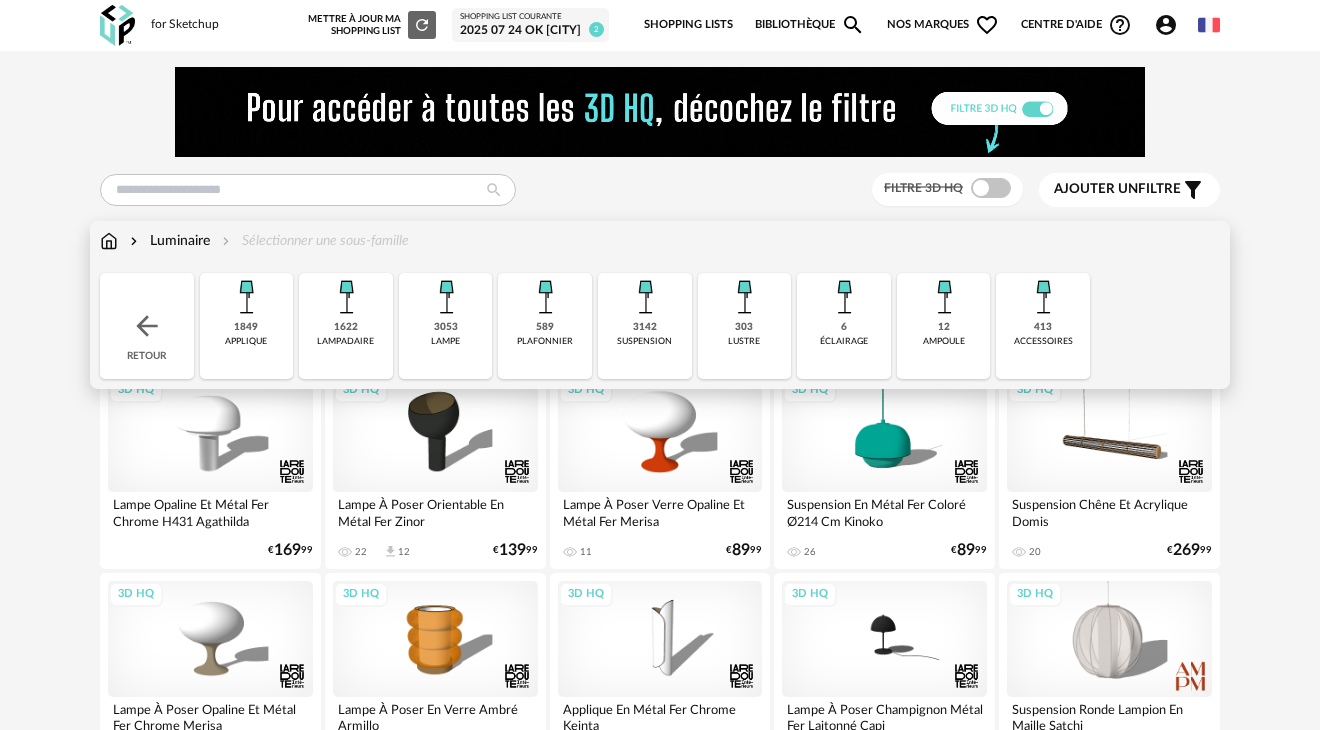 click on "plafonnier" at bounding box center (545, 341) 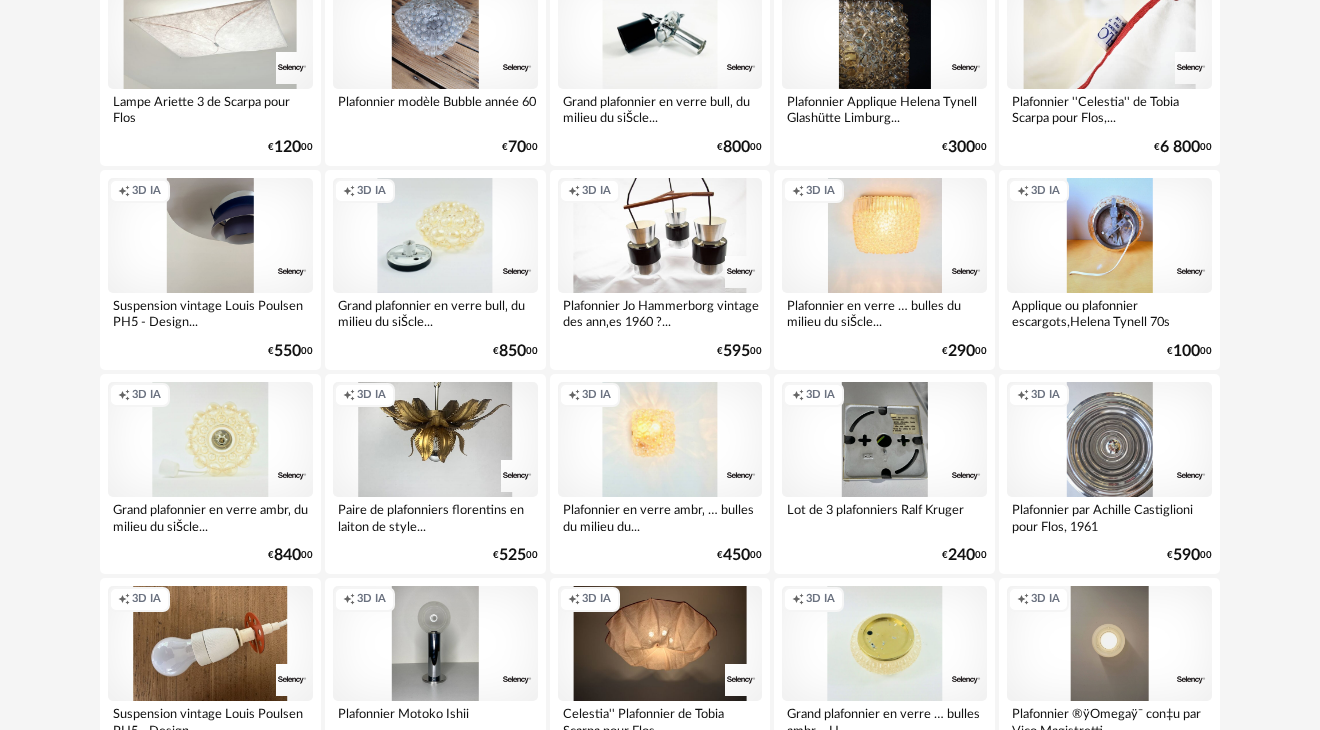 scroll, scrollTop: 0, scrollLeft: 0, axis: both 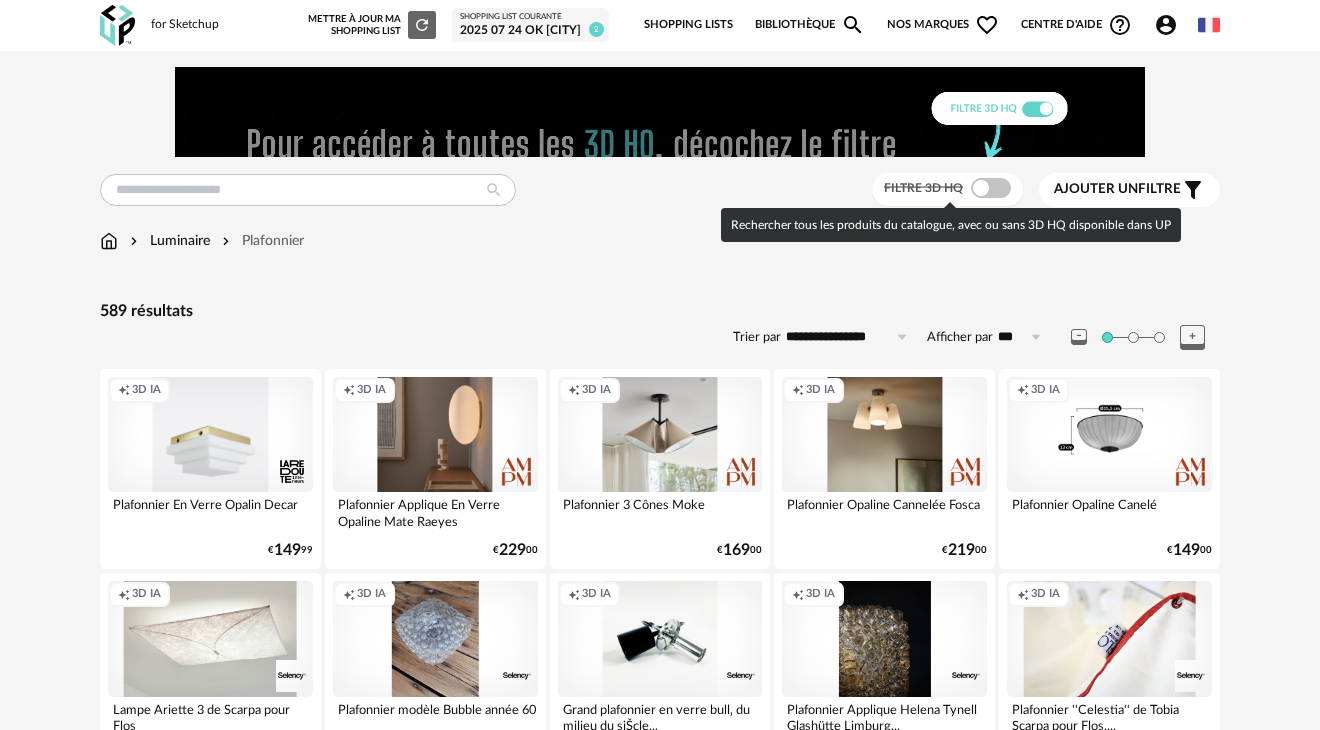 click at bounding box center (991, 188) 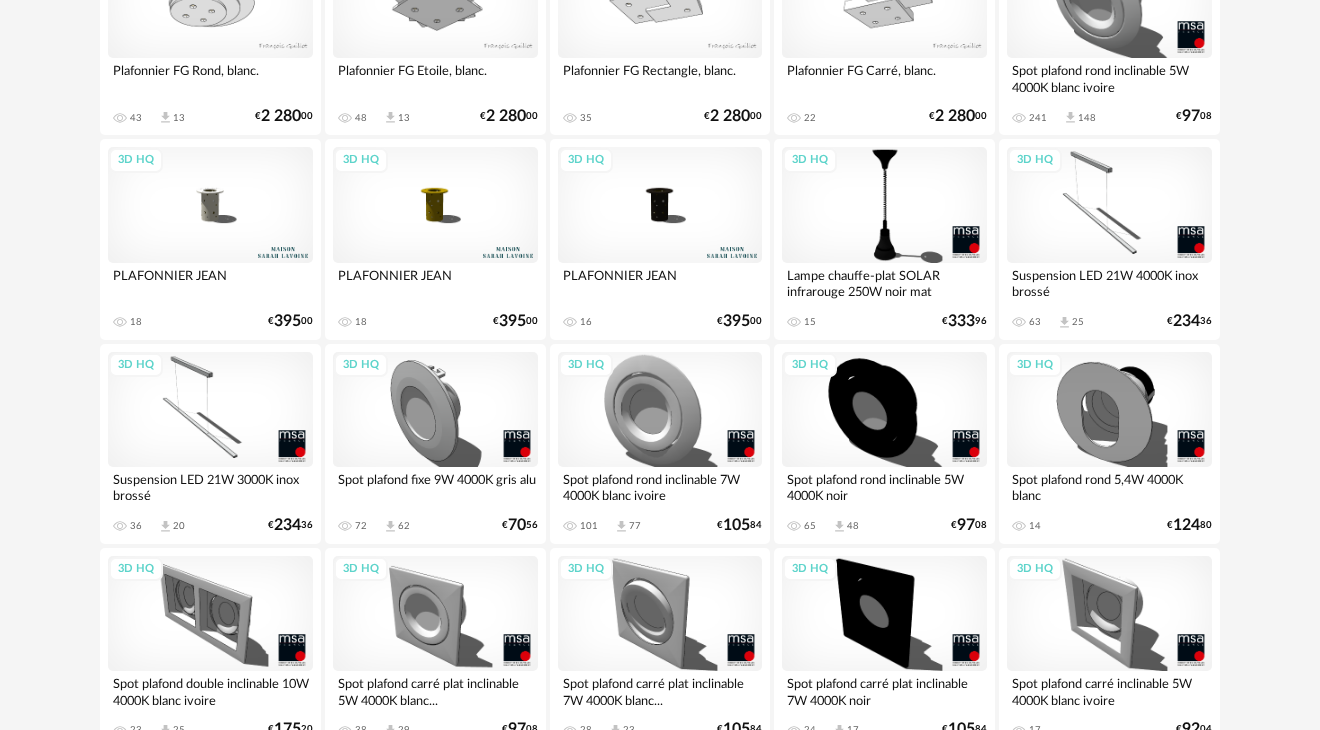 scroll, scrollTop: 371, scrollLeft: 0, axis: vertical 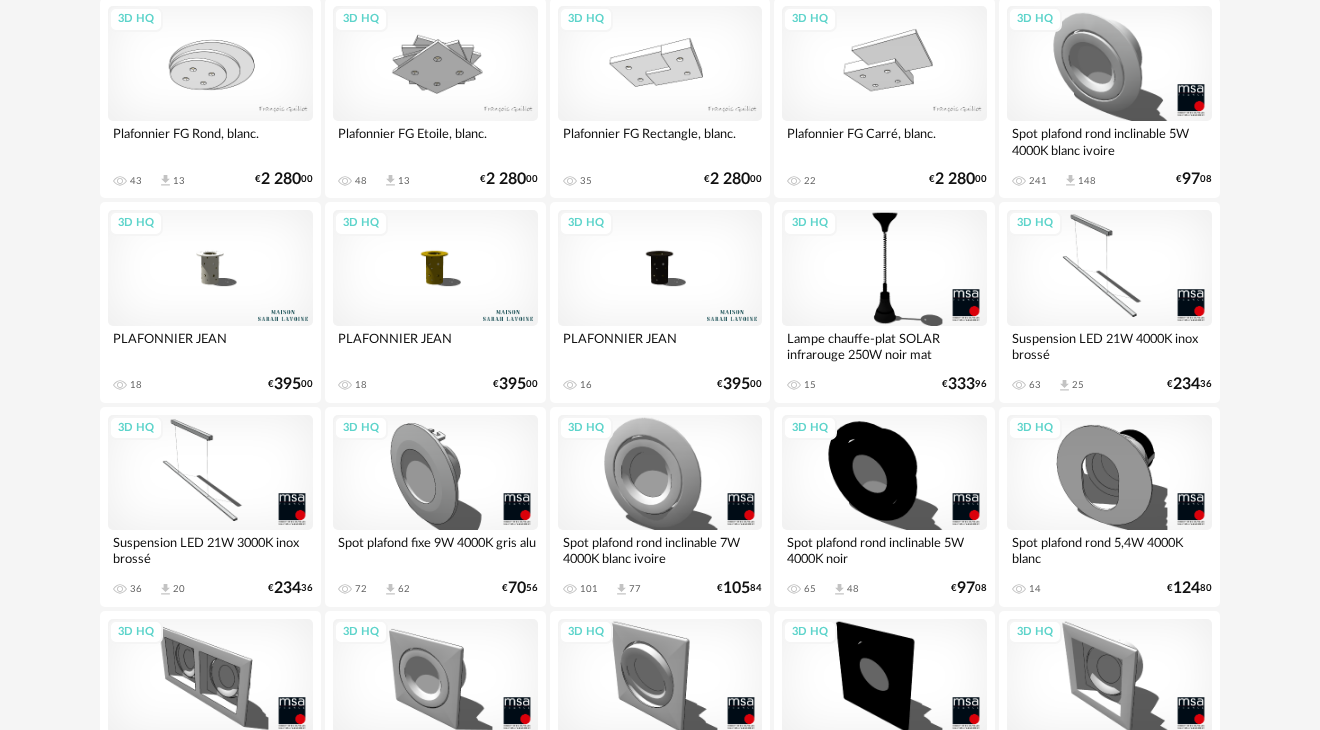 click on "3D HQ" at bounding box center [660, 267] 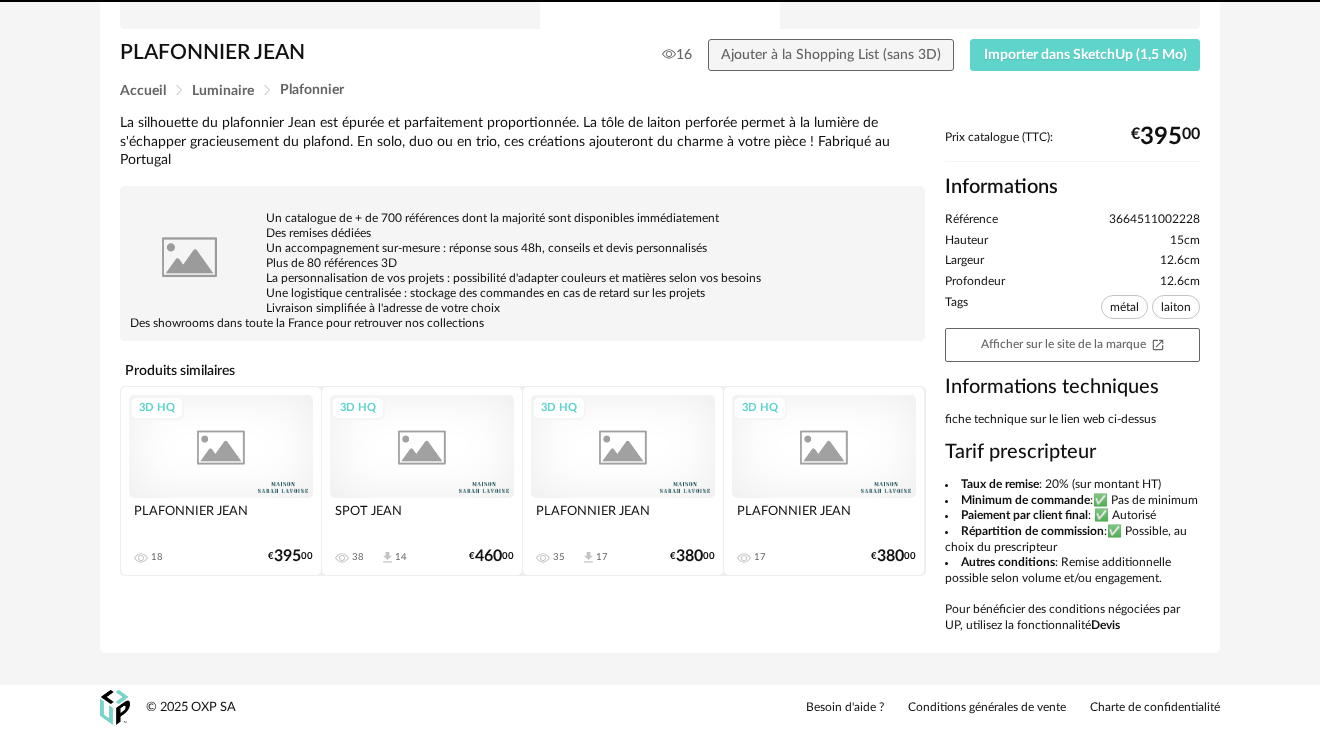 scroll, scrollTop: 0, scrollLeft: 0, axis: both 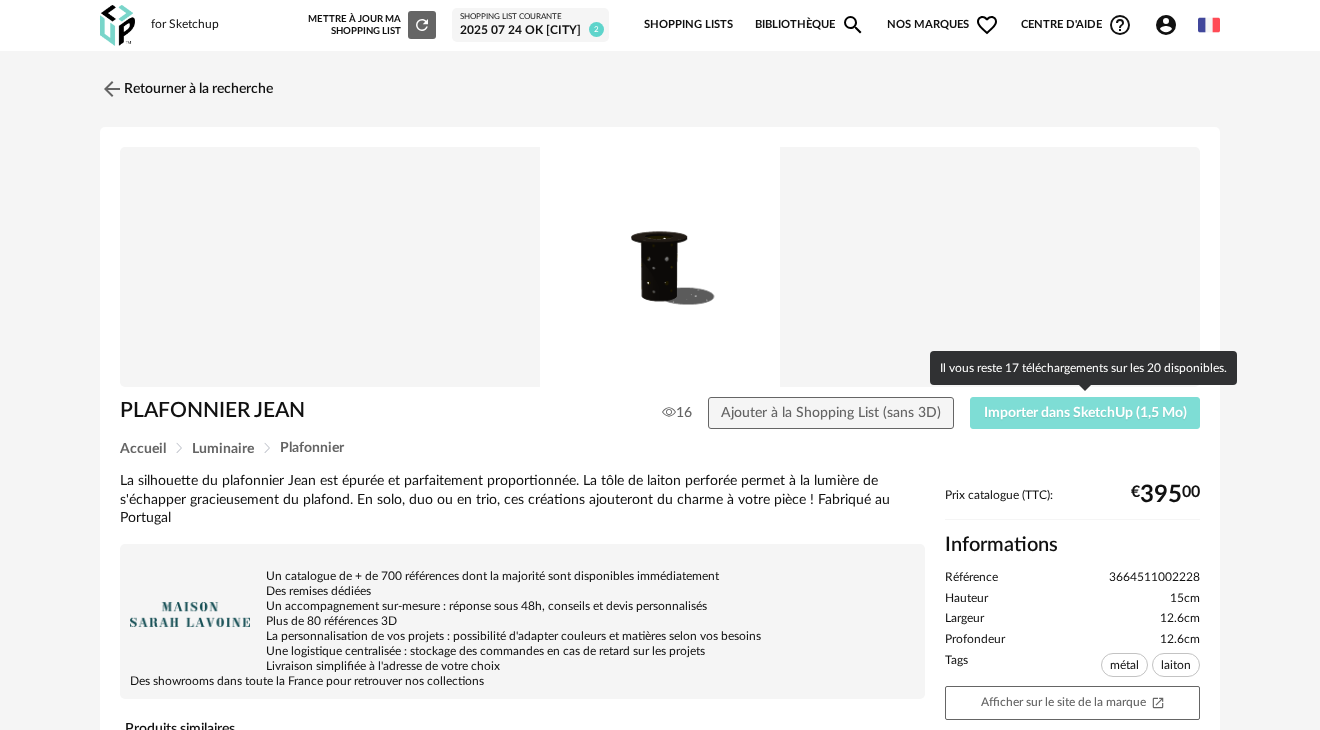 click on "Importer dans SketchUp ([NUMBER] Mo)" at bounding box center (1085, 413) 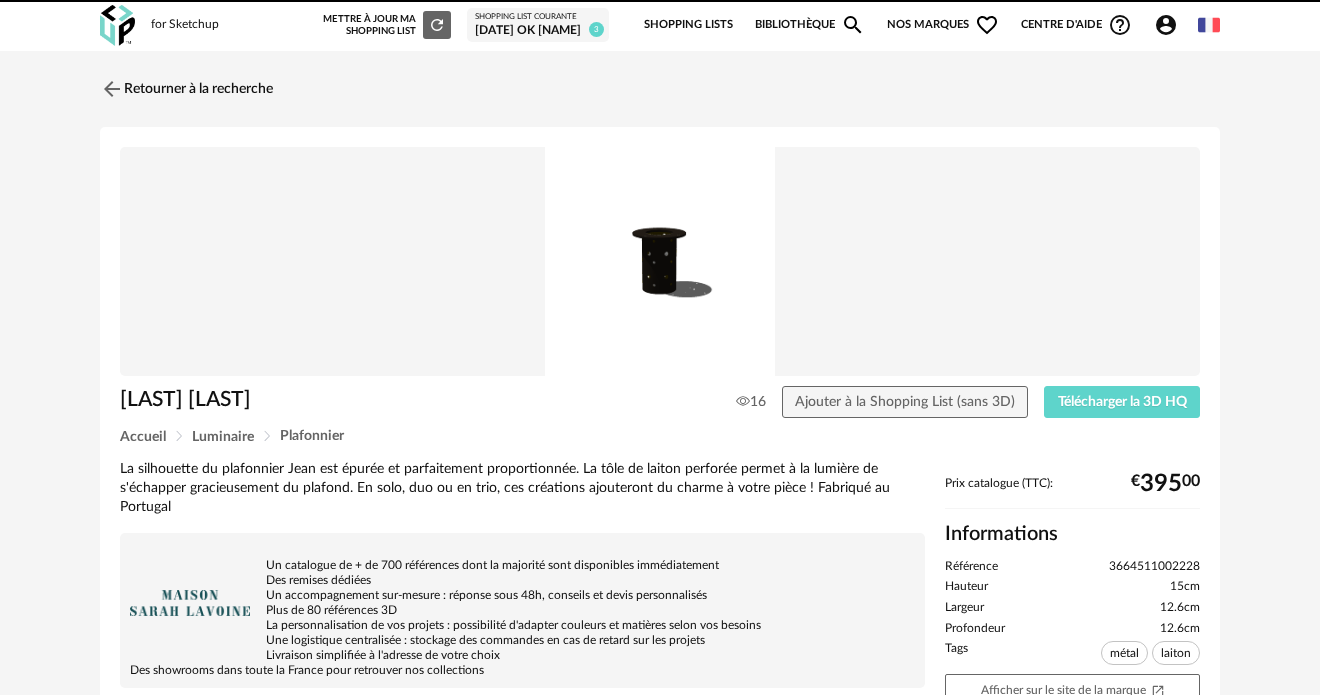 scroll, scrollTop: 0, scrollLeft: 0, axis: both 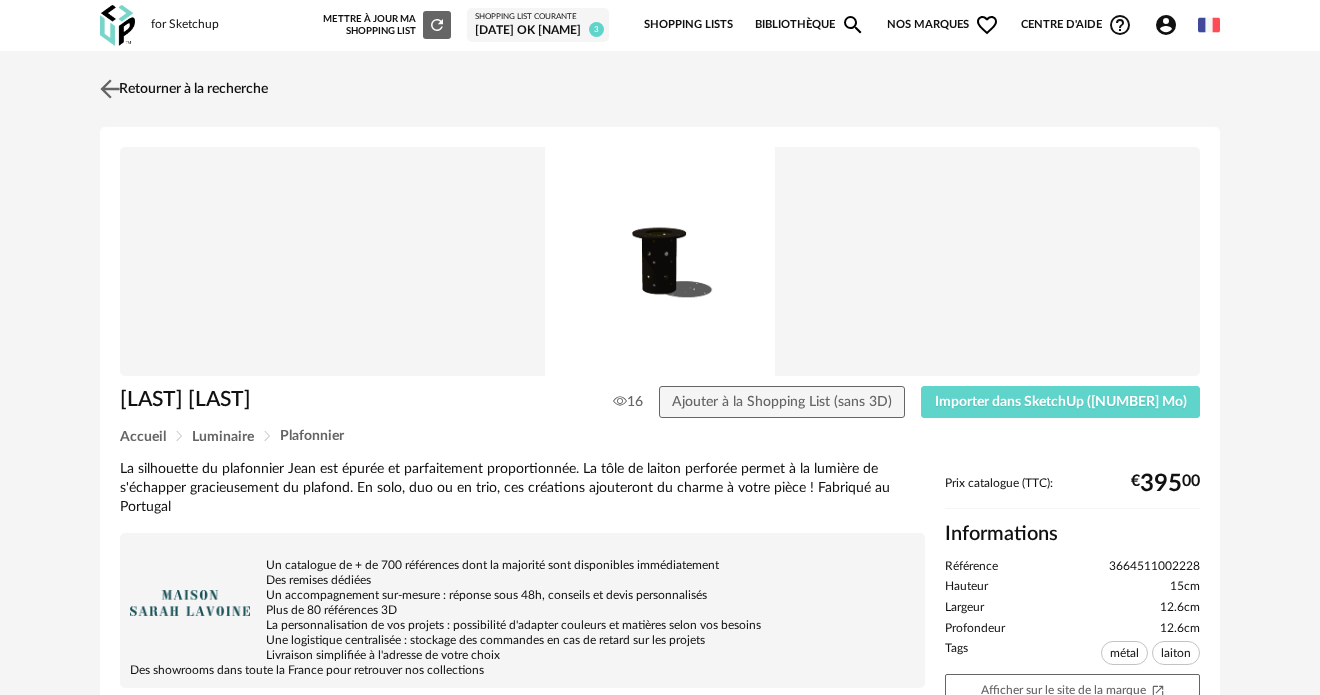 click on "Retourner à la recherche" at bounding box center [181, 89] 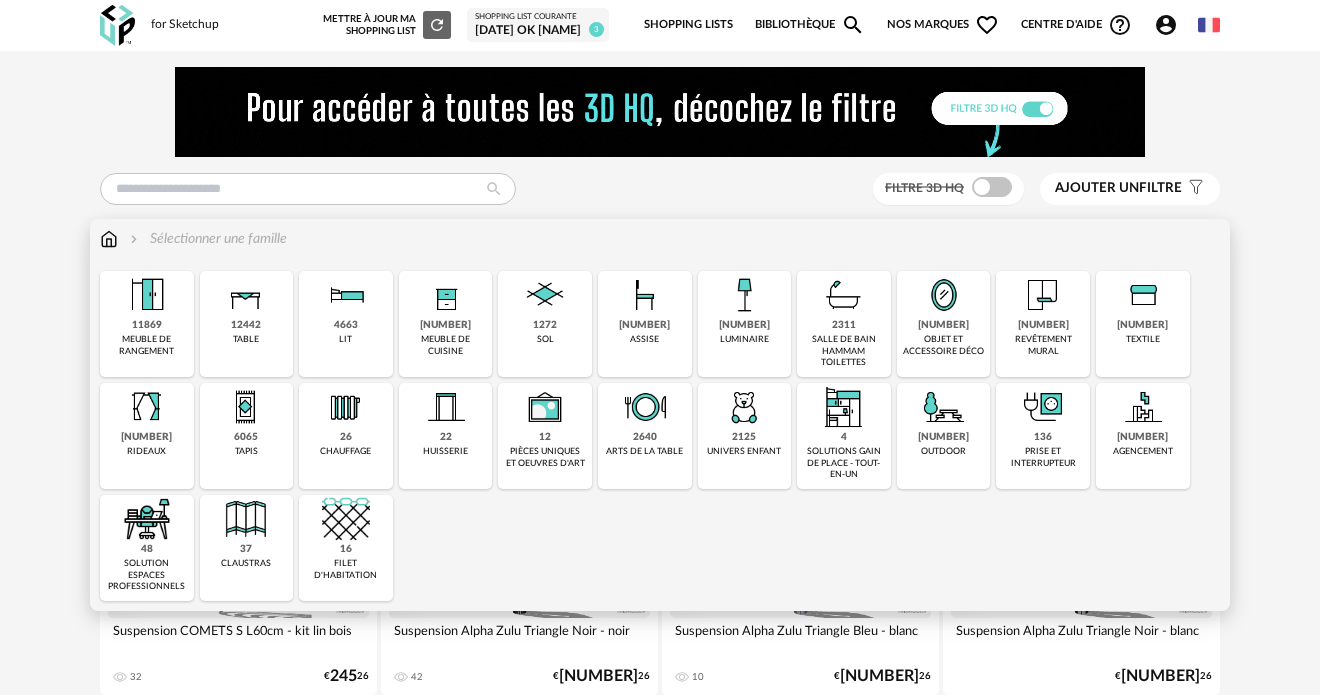 click on "11869" at bounding box center [147, 325] 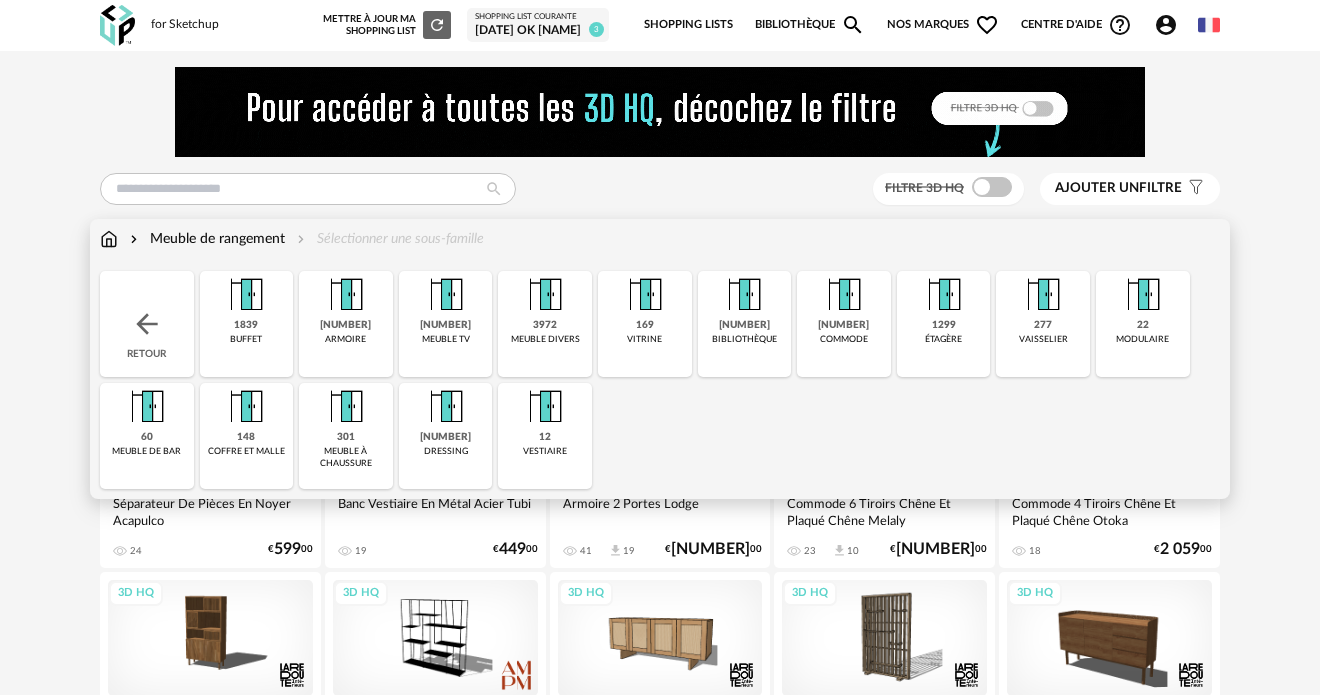 click on "vitrine" at bounding box center [644, 339] 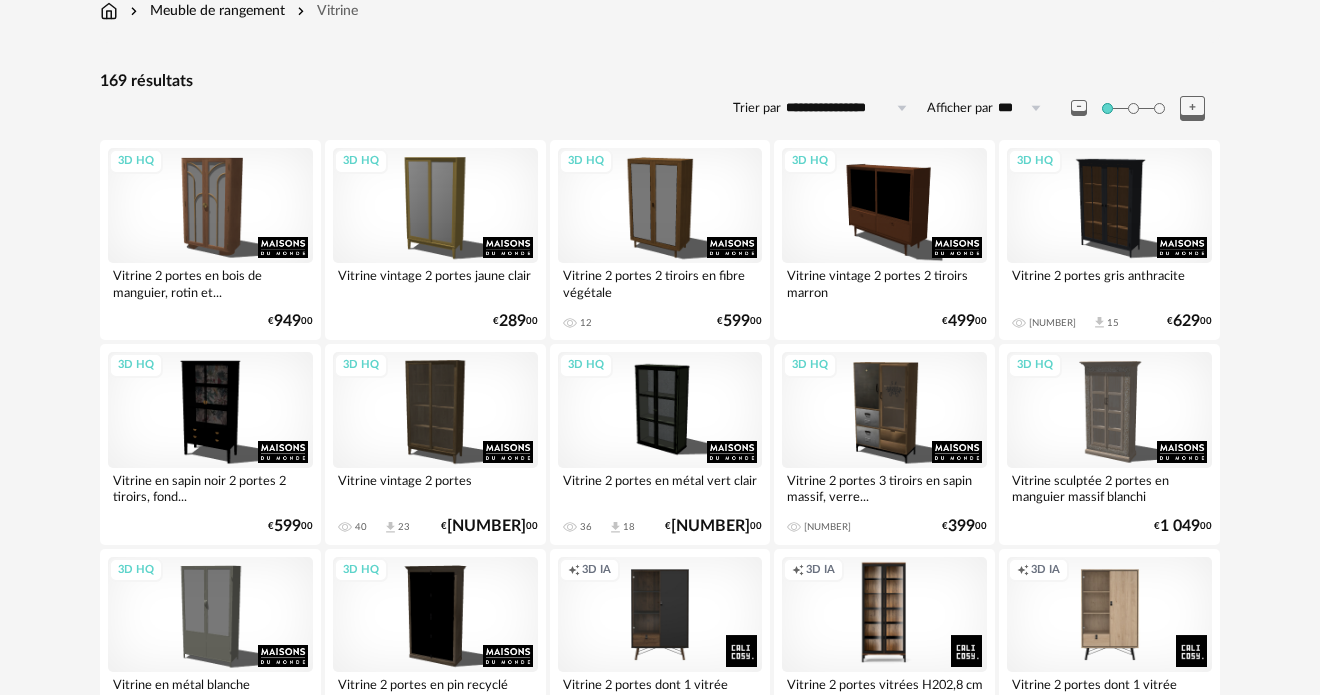scroll, scrollTop: 0, scrollLeft: 0, axis: both 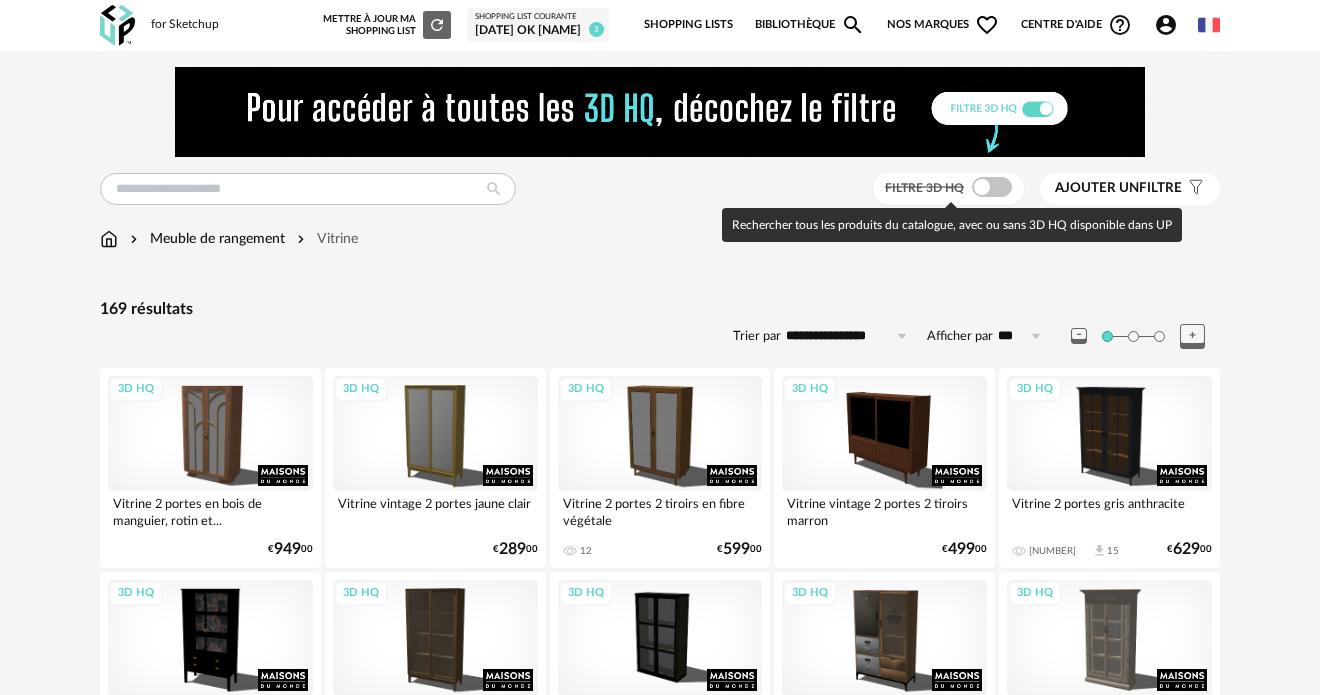 click at bounding box center (992, 187) 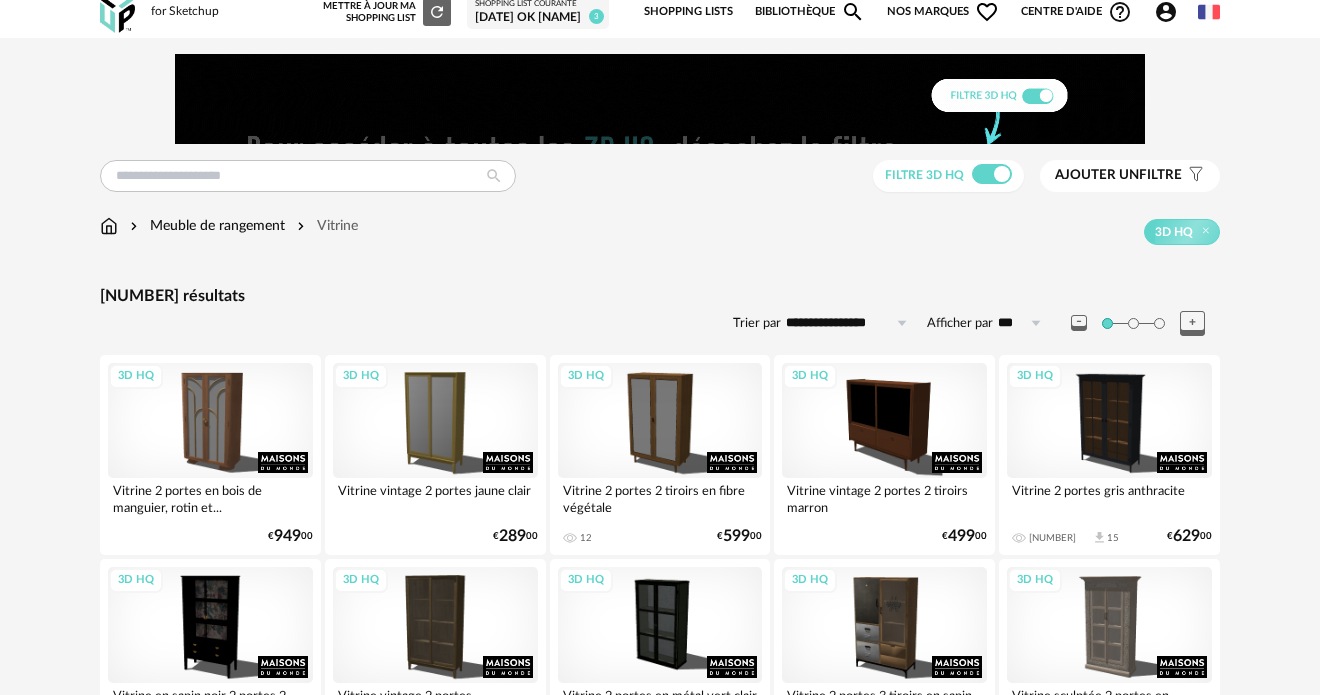 scroll, scrollTop: 0, scrollLeft: 0, axis: both 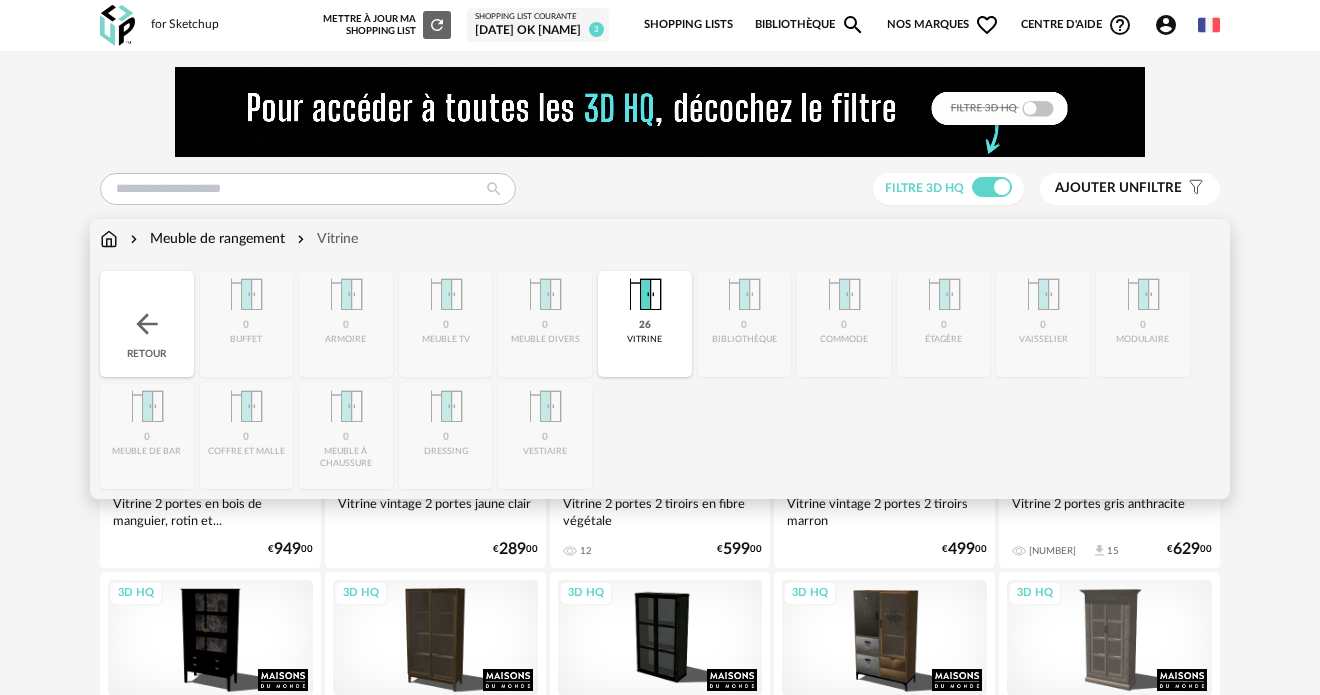 click on "Meuble de rangement" at bounding box center [205, 239] 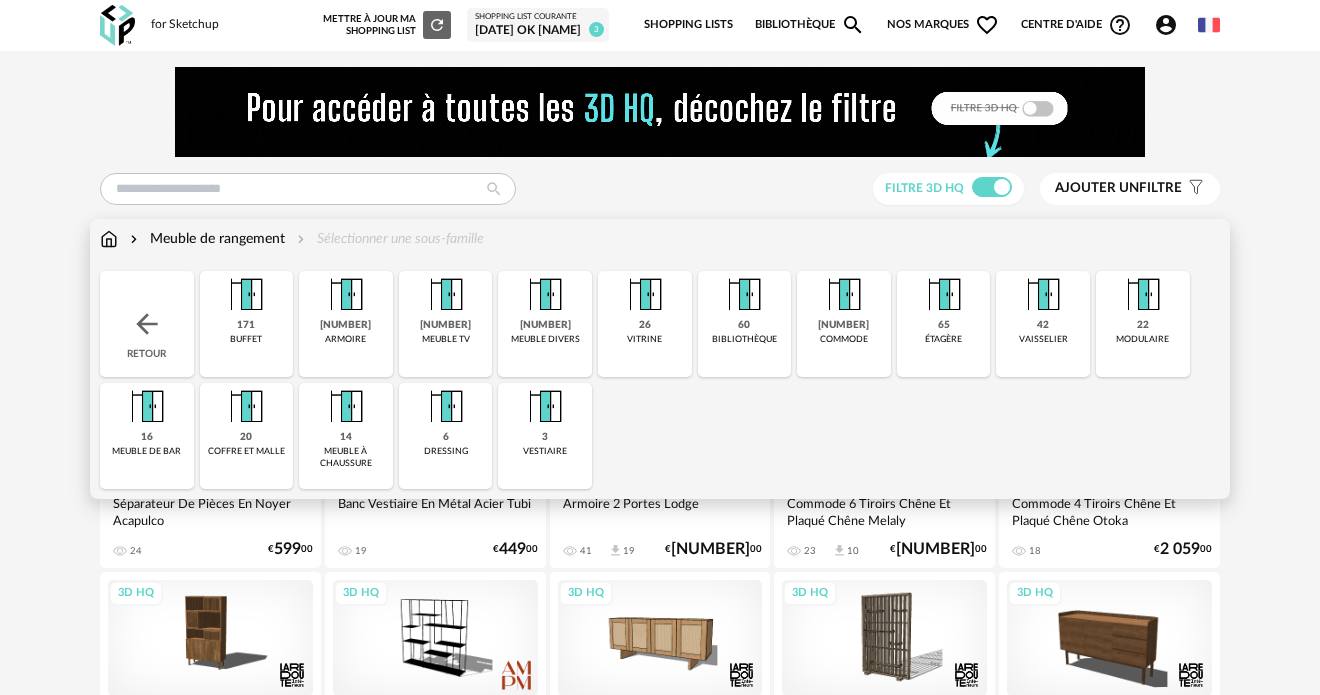 click on "bibliothèque" at bounding box center (744, 339) 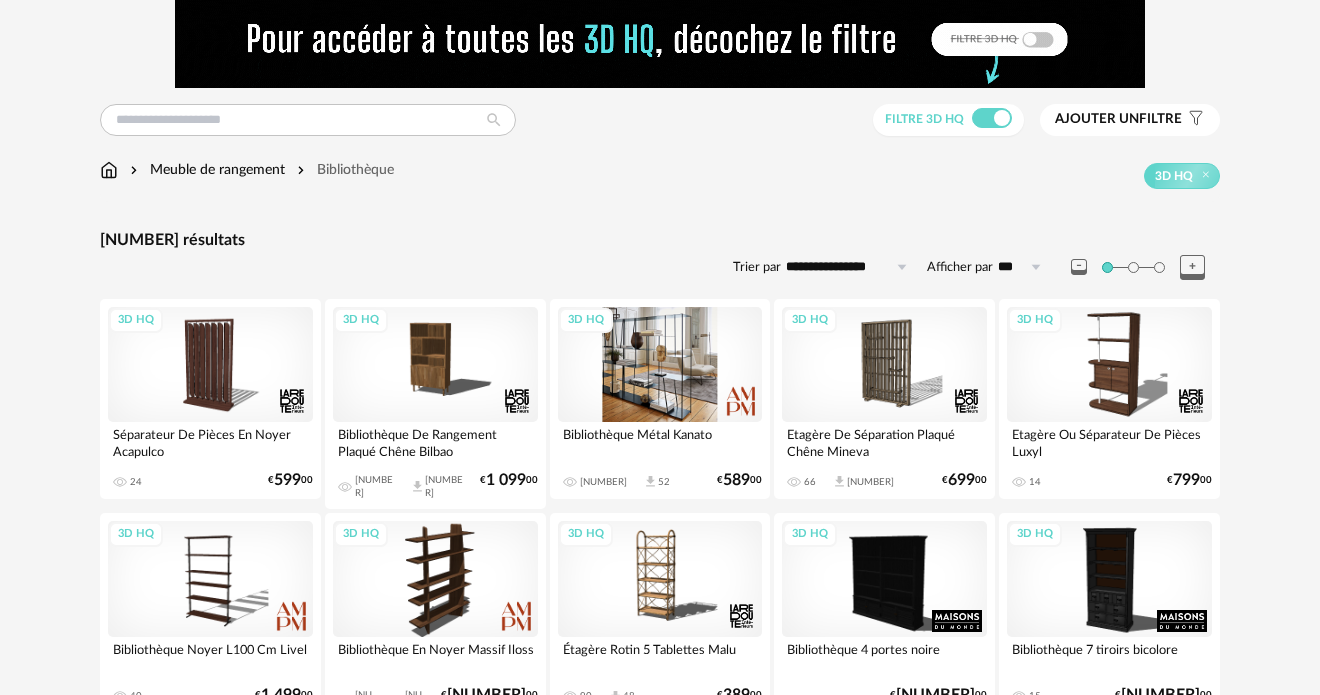 scroll, scrollTop: 0, scrollLeft: 0, axis: both 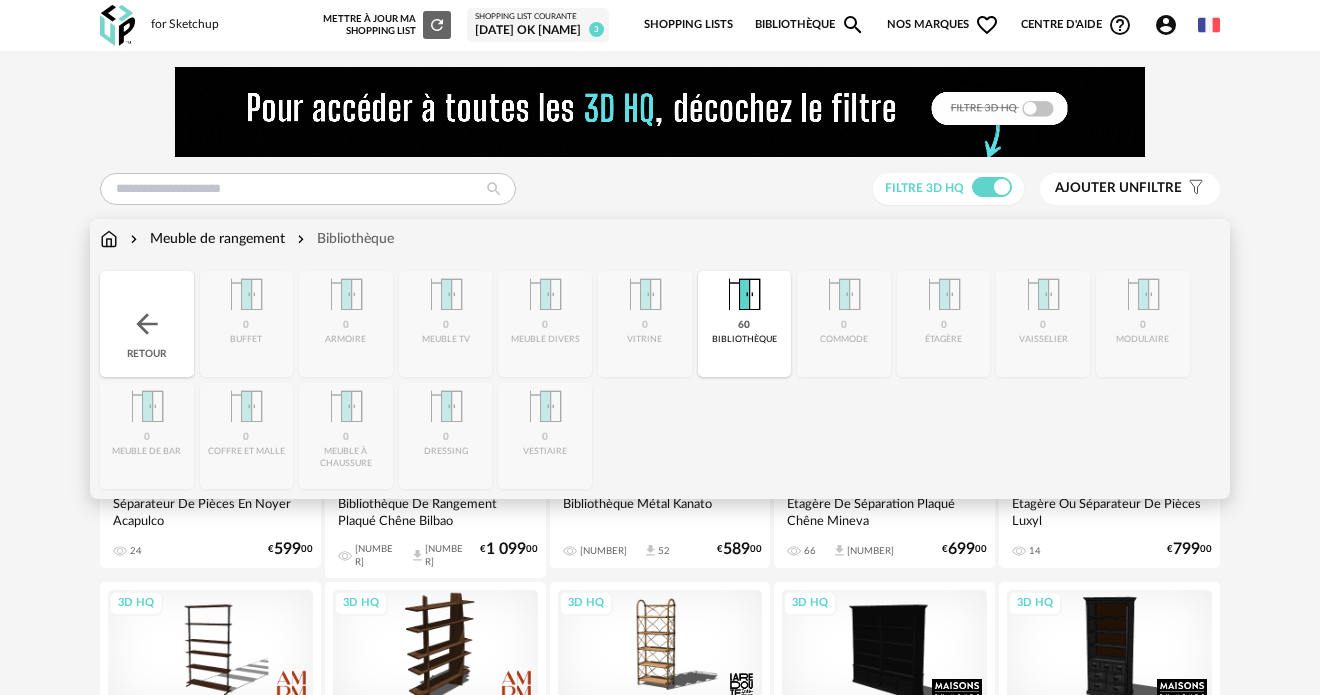click on "Meuble de rangement" at bounding box center (205, 239) 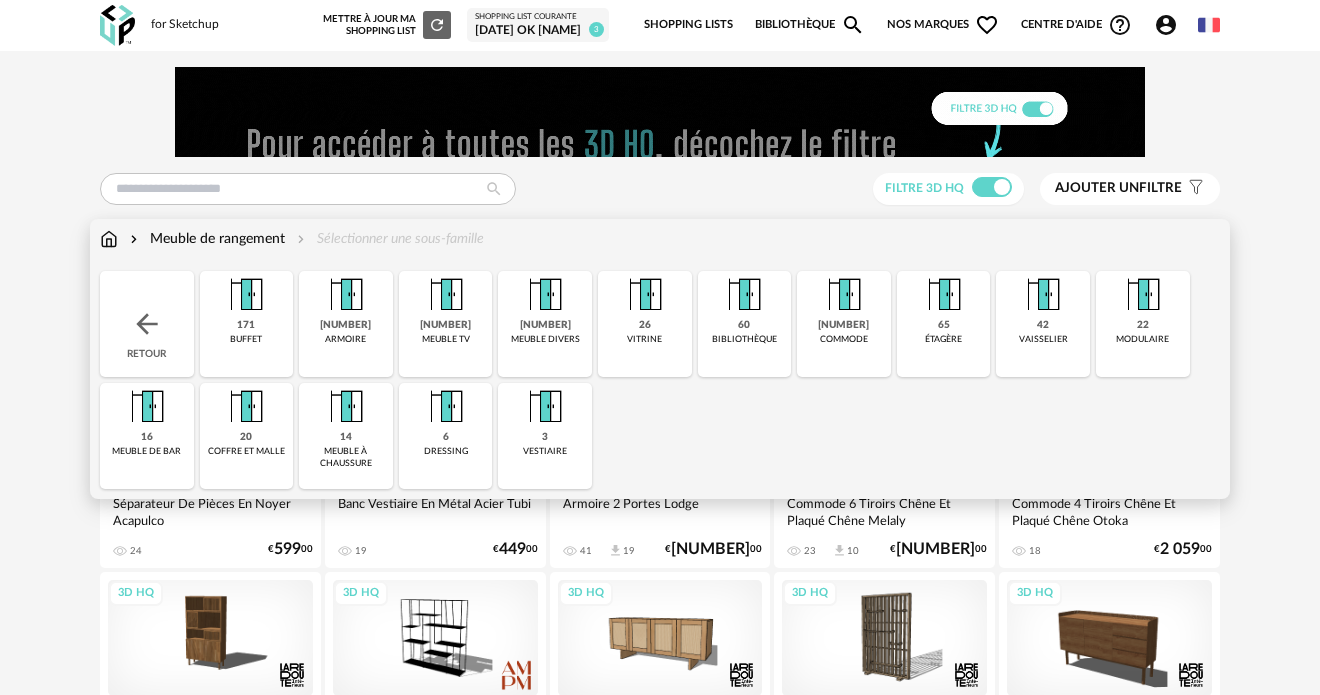 click on "65
étagère" at bounding box center (944, 324) 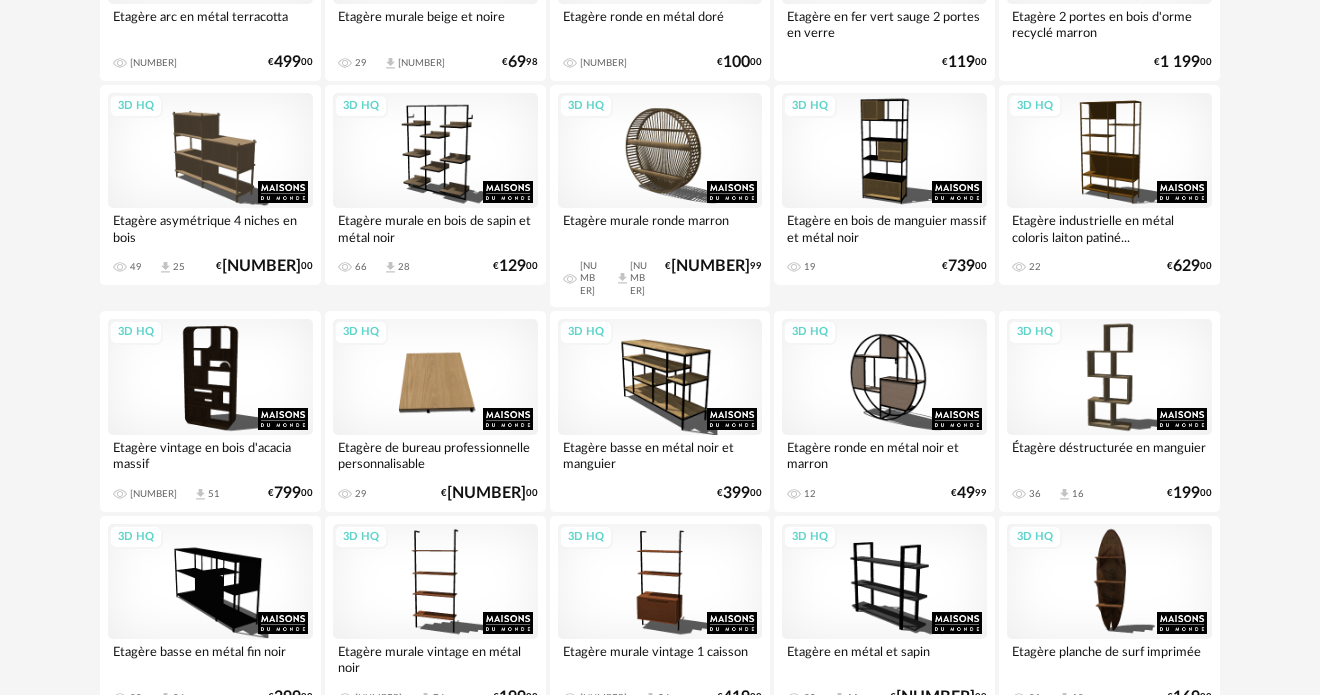 scroll, scrollTop: 1156, scrollLeft: 0, axis: vertical 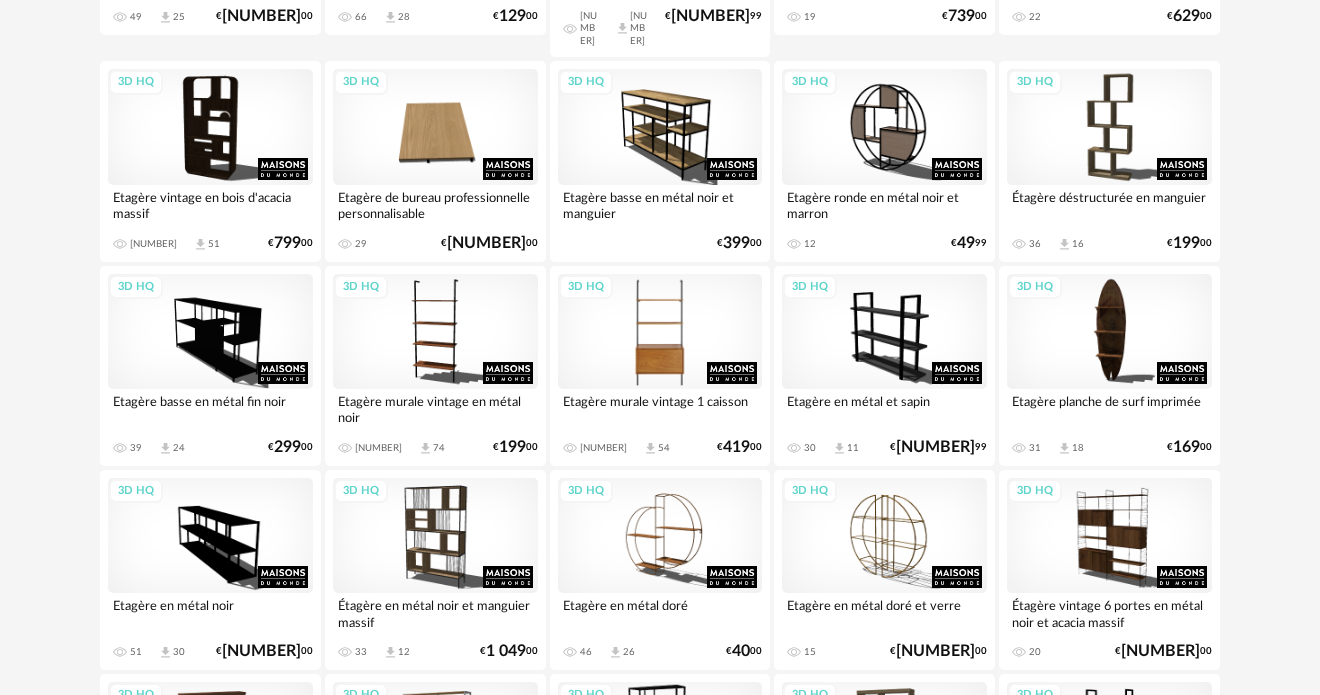 click on "3D HQ" at bounding box center [660, 331] 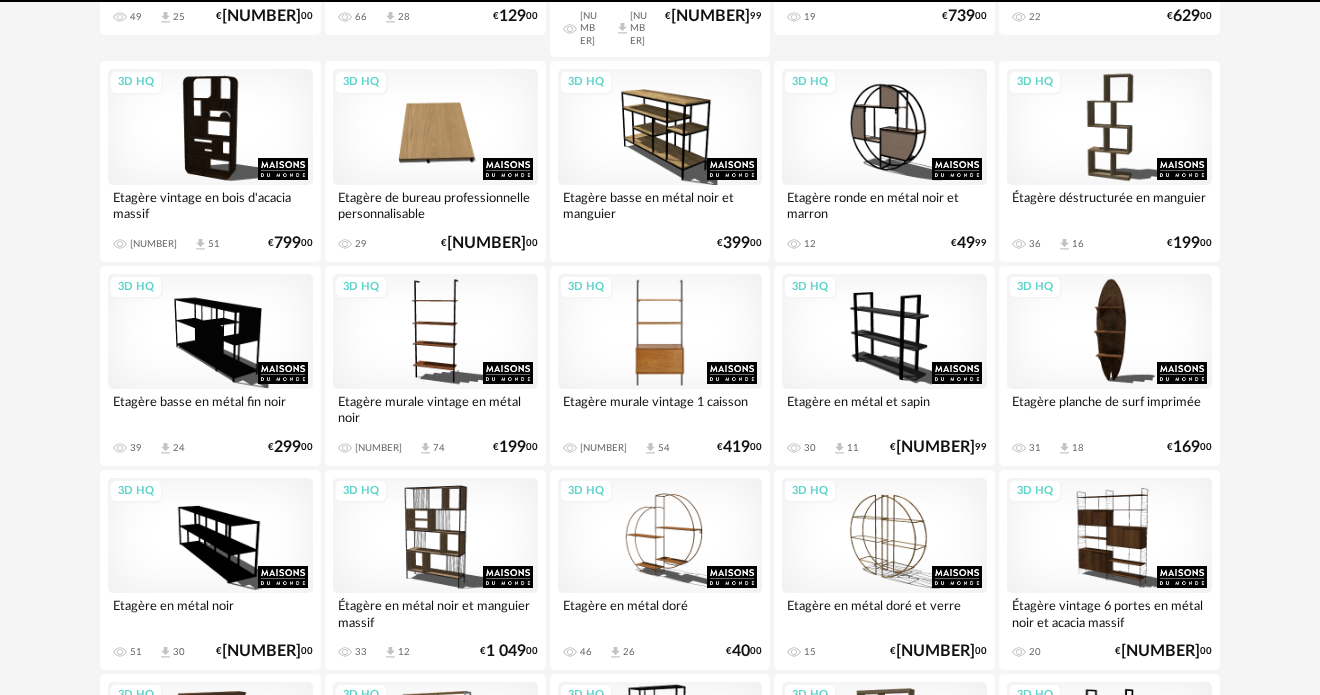 scroll, scrollTop: 0, scrollLeft: 0, axis: both 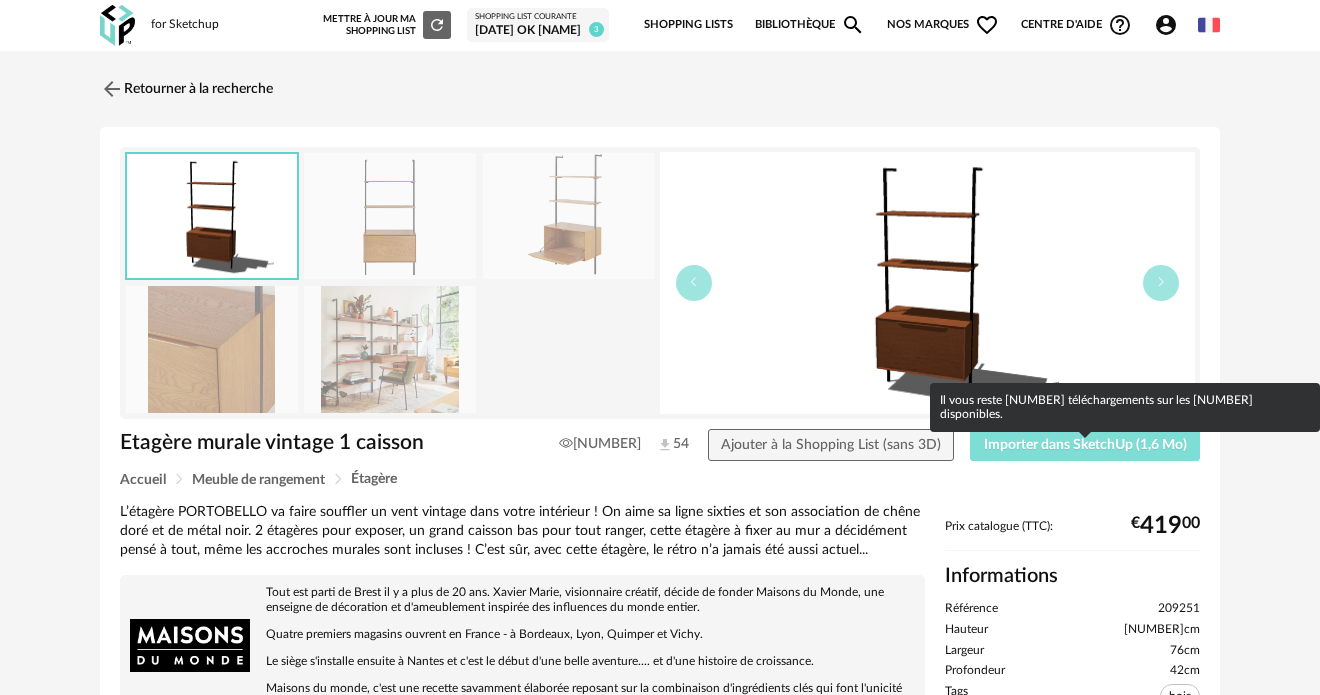 click on "Importer dans SketchUp (1,6 Mo)" at bounding box center (1085, 445) 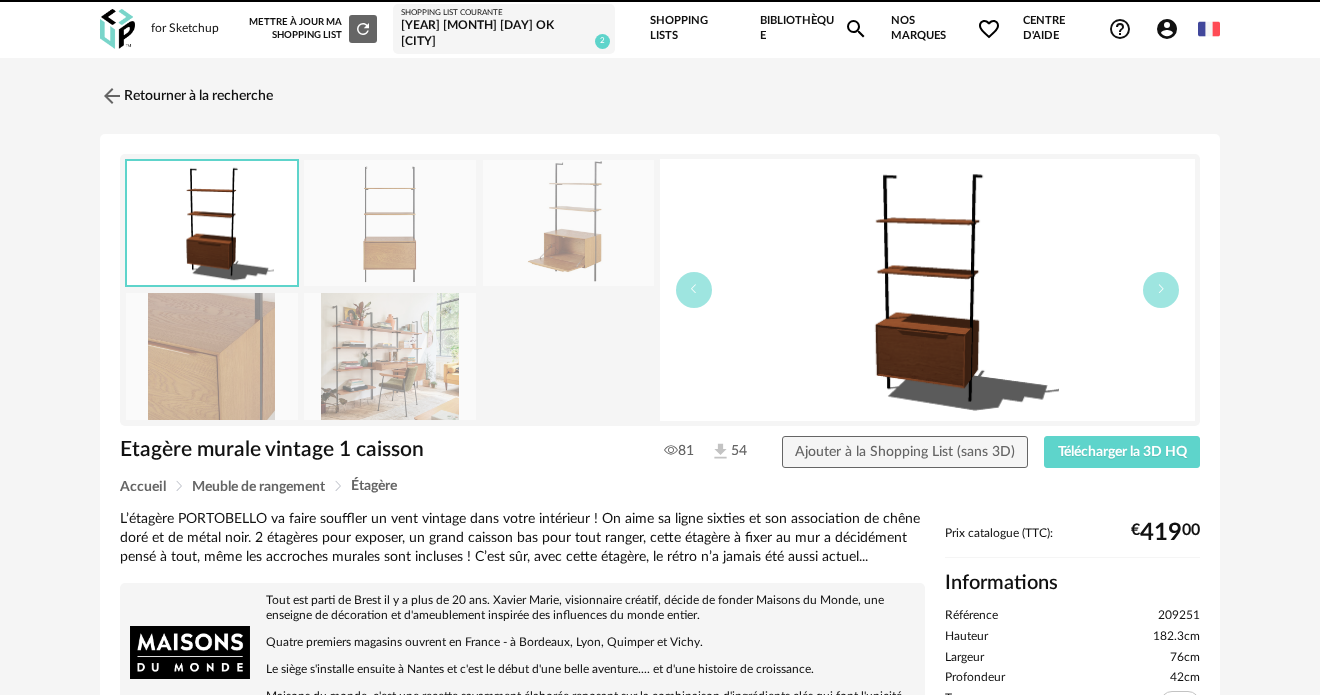 scroll, scrollTop: 0, scrollLeft: 0, axis: both 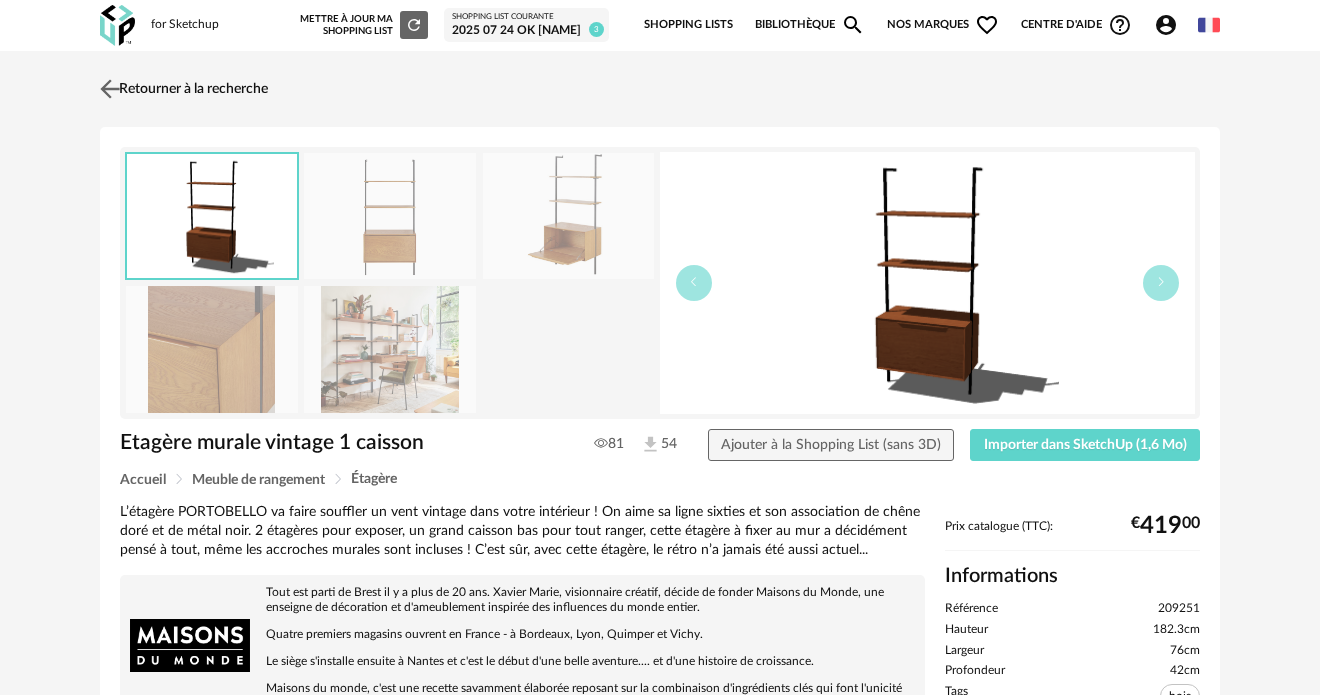 click on "Retourner à la recherche" at bounding box center (181, 89) 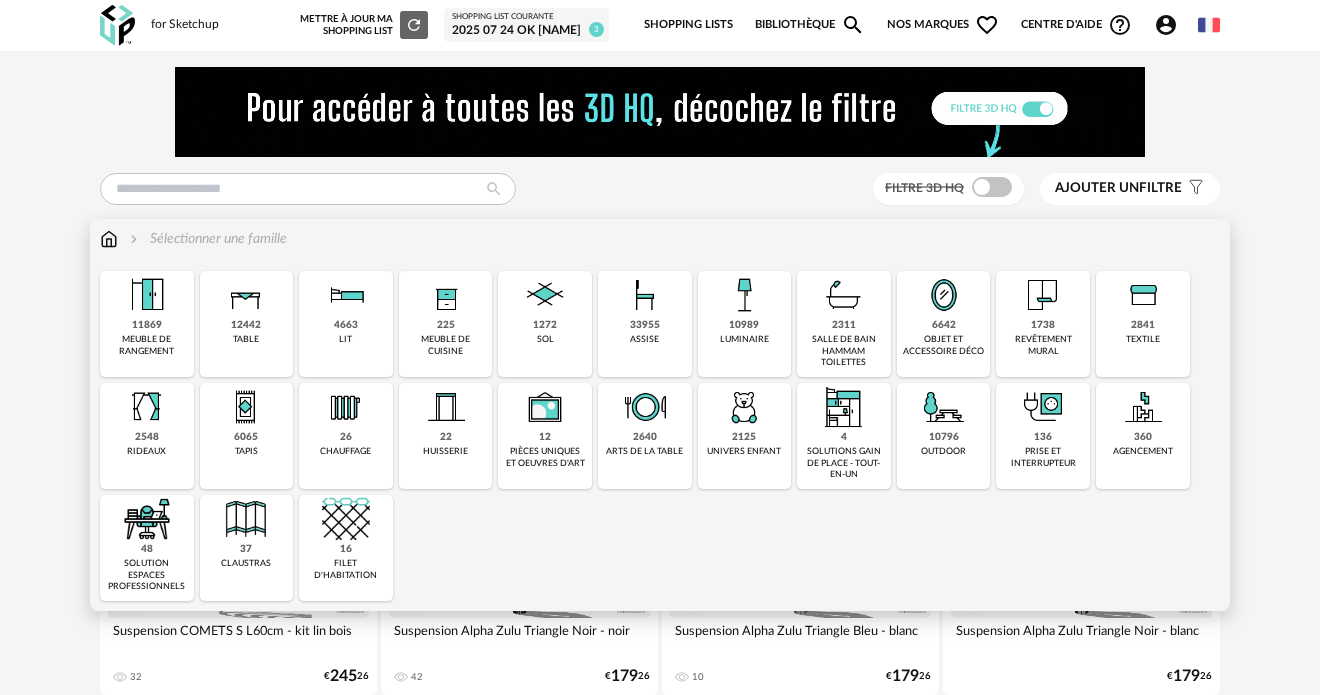 click on "meuble de cuisine" at bounding box center (446, 345) 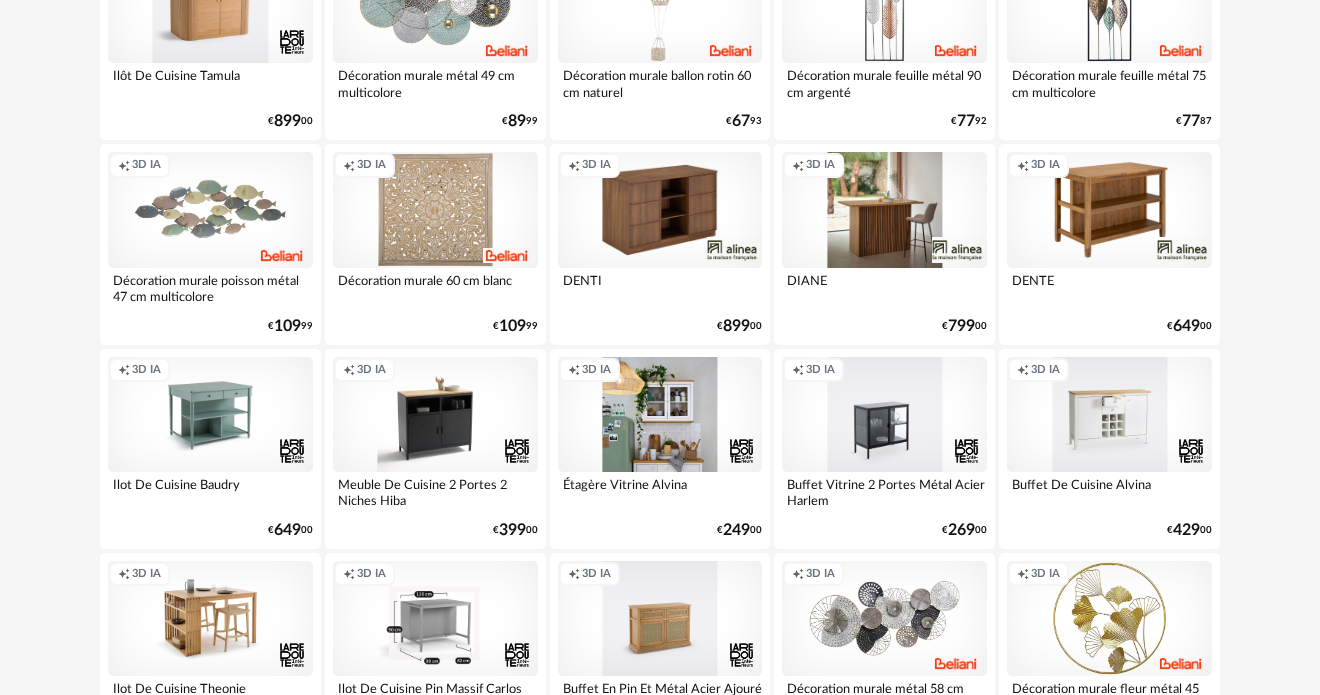 scroll, scrollTop: 0, scrollLeft: 0, axis: both 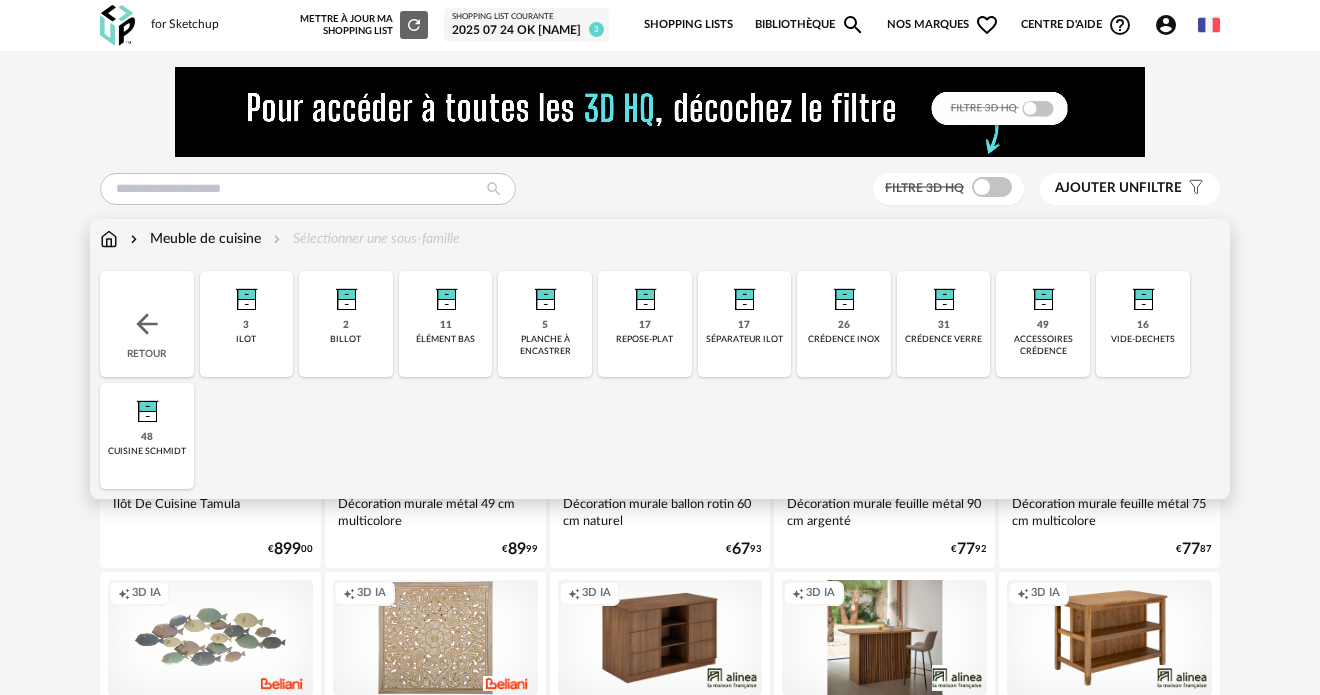 click on "Meuble de cuisine" at bounding box center (193, 239) 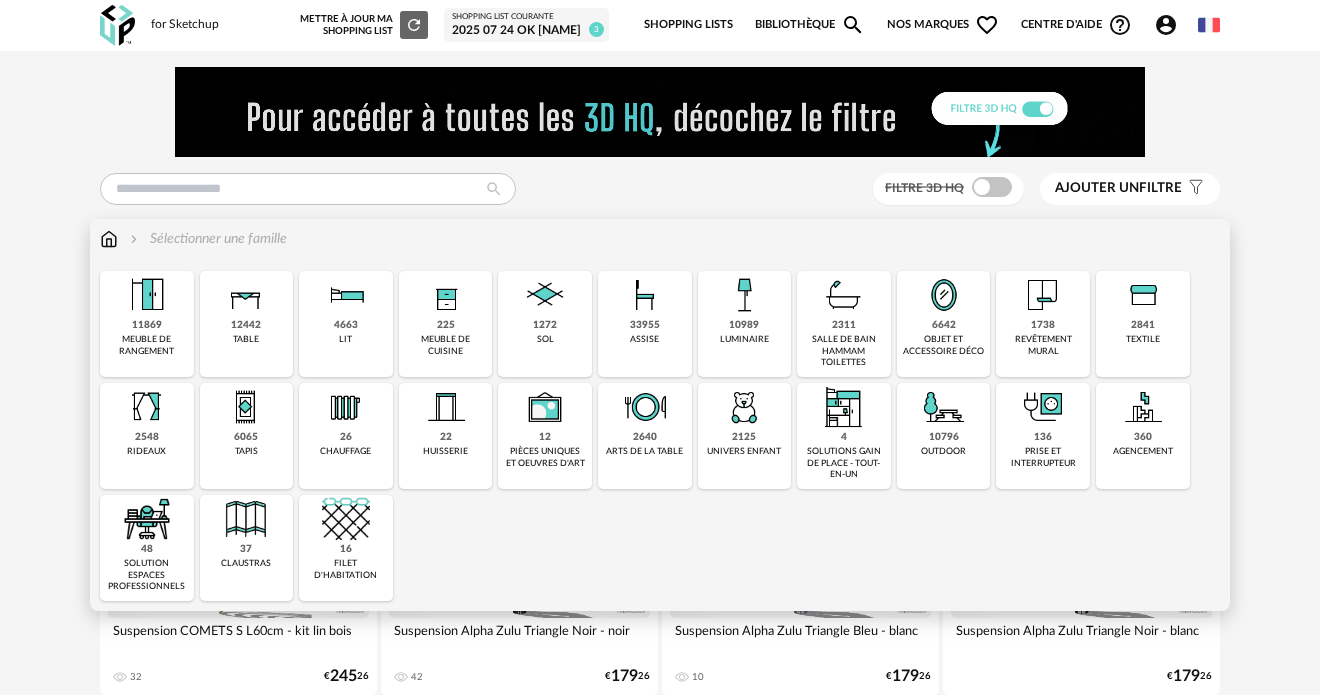 click on "meuble de rangement" at bounding box center [147, 345] 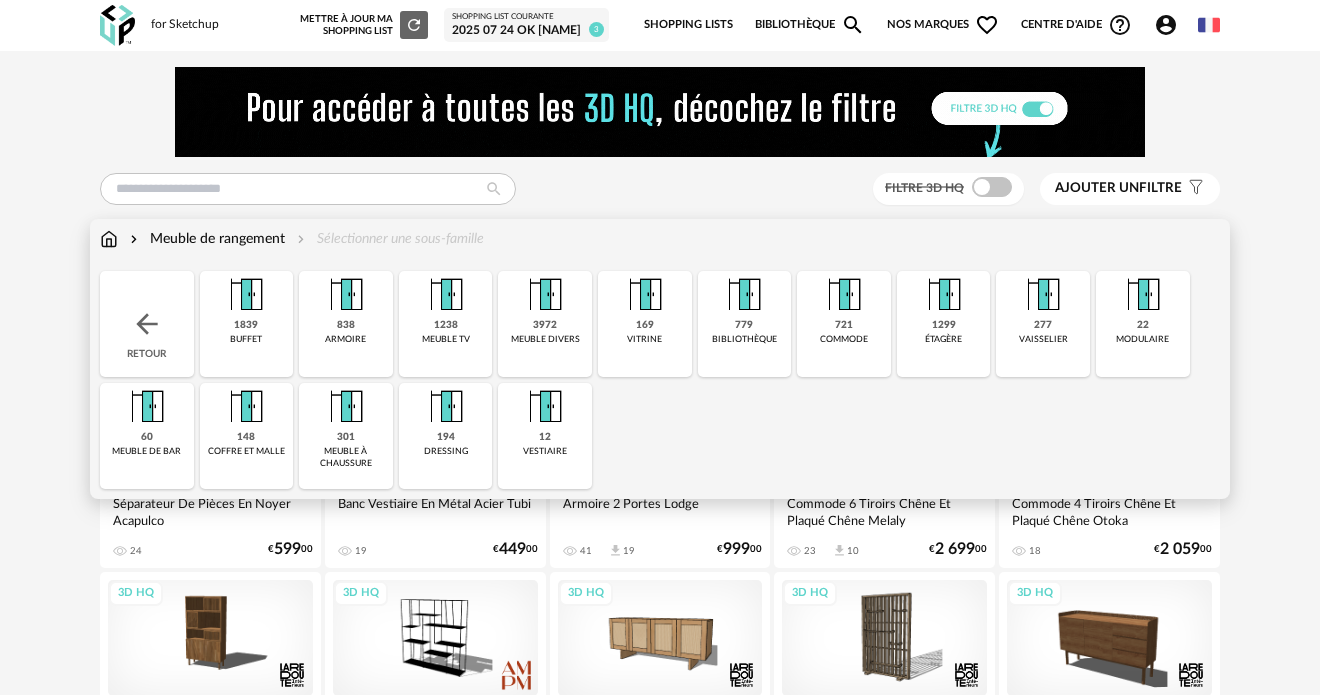click on "dressing" at bounding box center (446, 451) 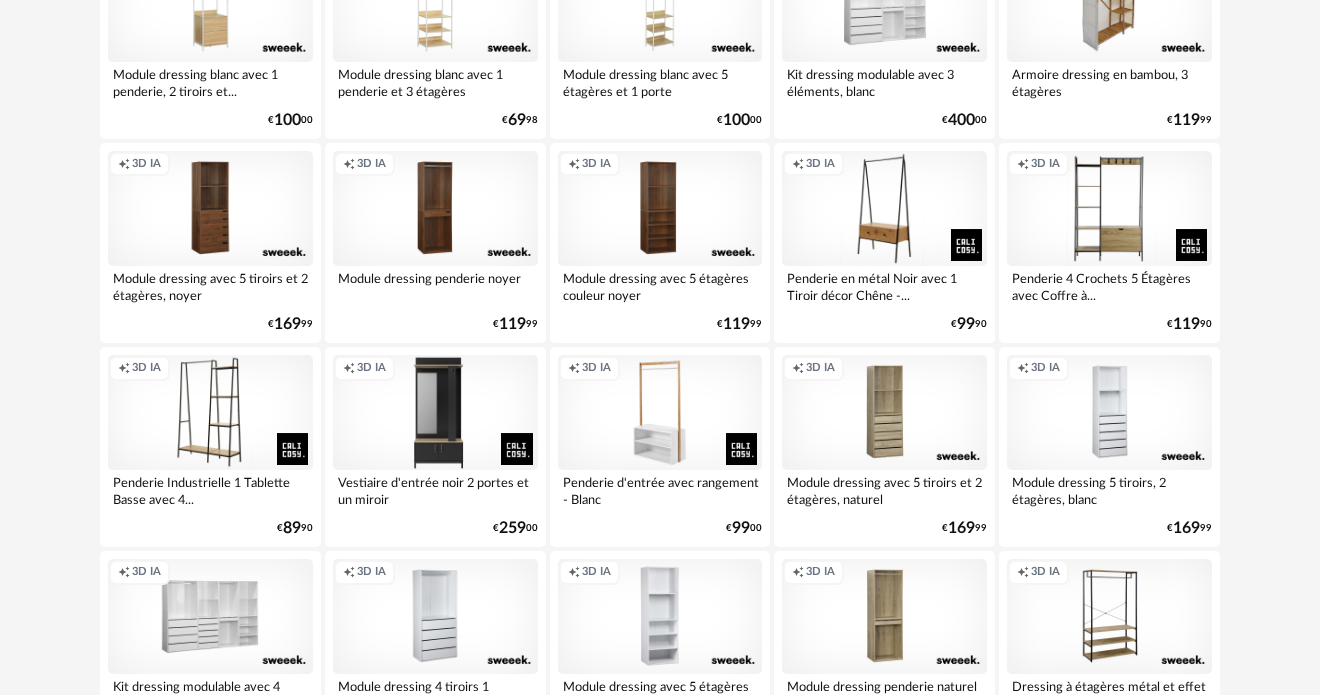 scroll, scrollTop: 3154, scrollLeft: 0, axis: vertical 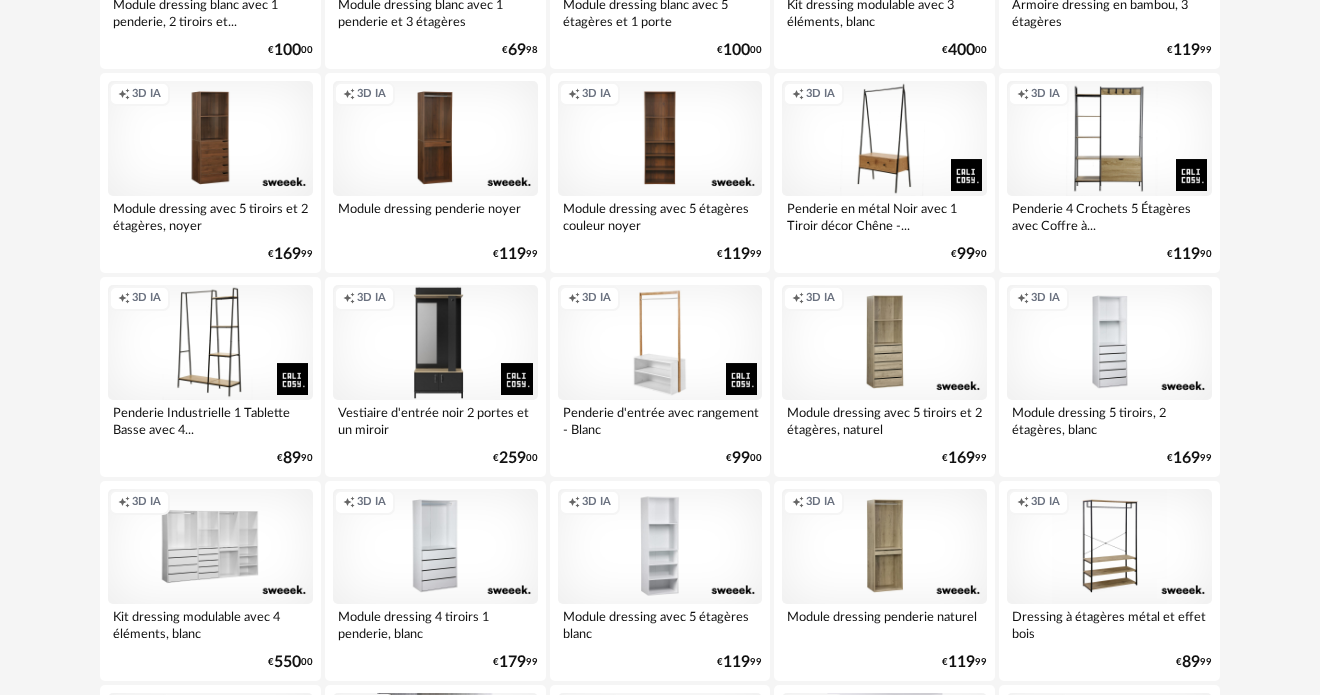 click on "Creation icon   3D IA" at bounding box center (660, 138) 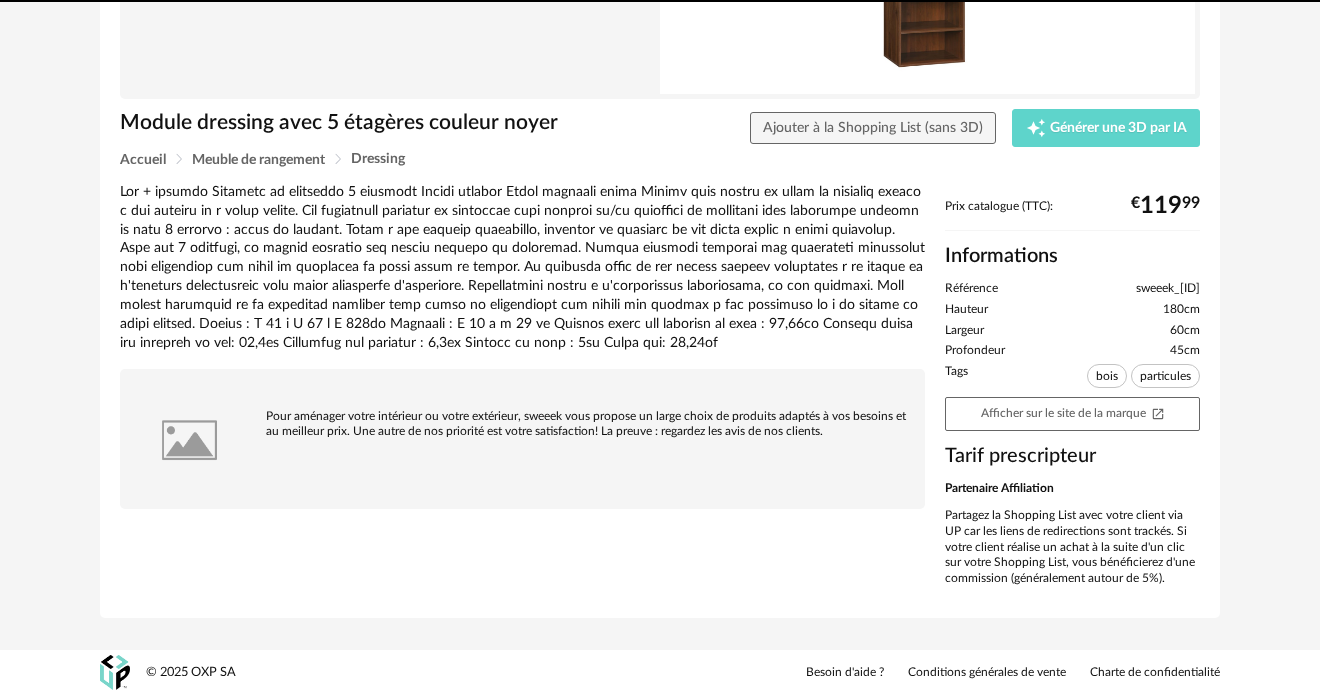 scroll, scrollTop: 0, scrollLeft: 0, axis: both 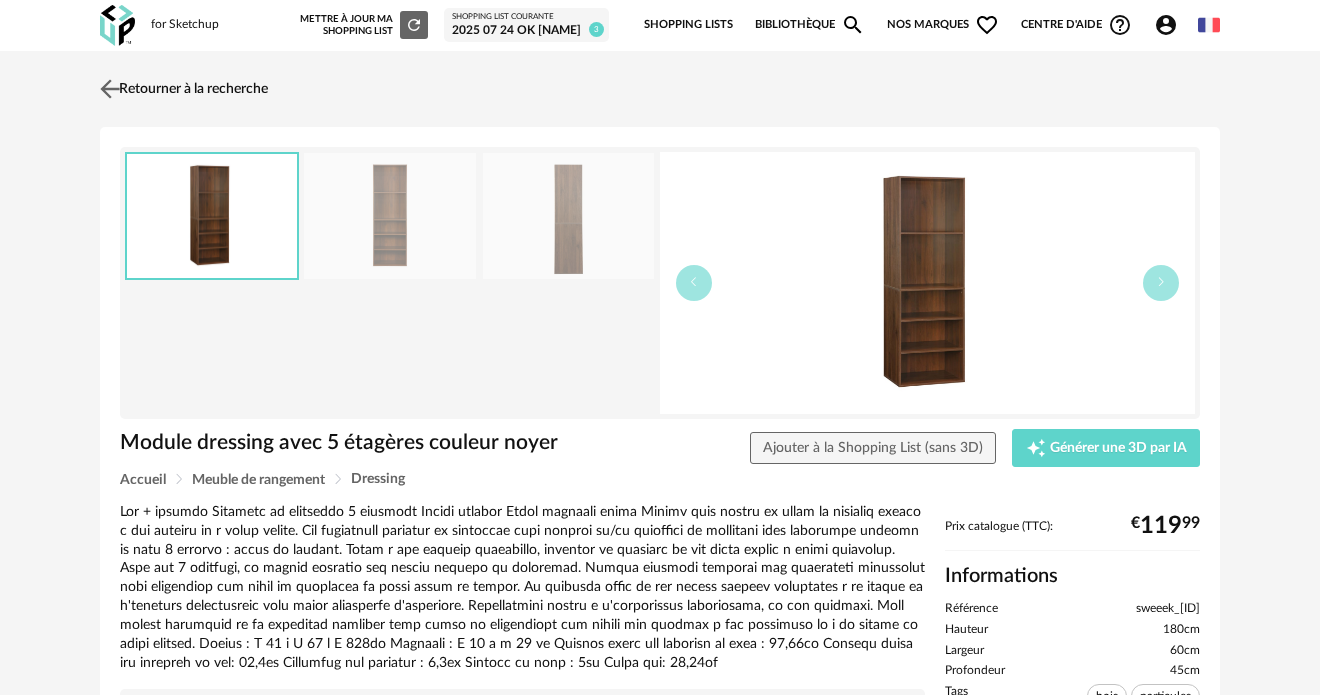 click at bounding box center (110, 88) 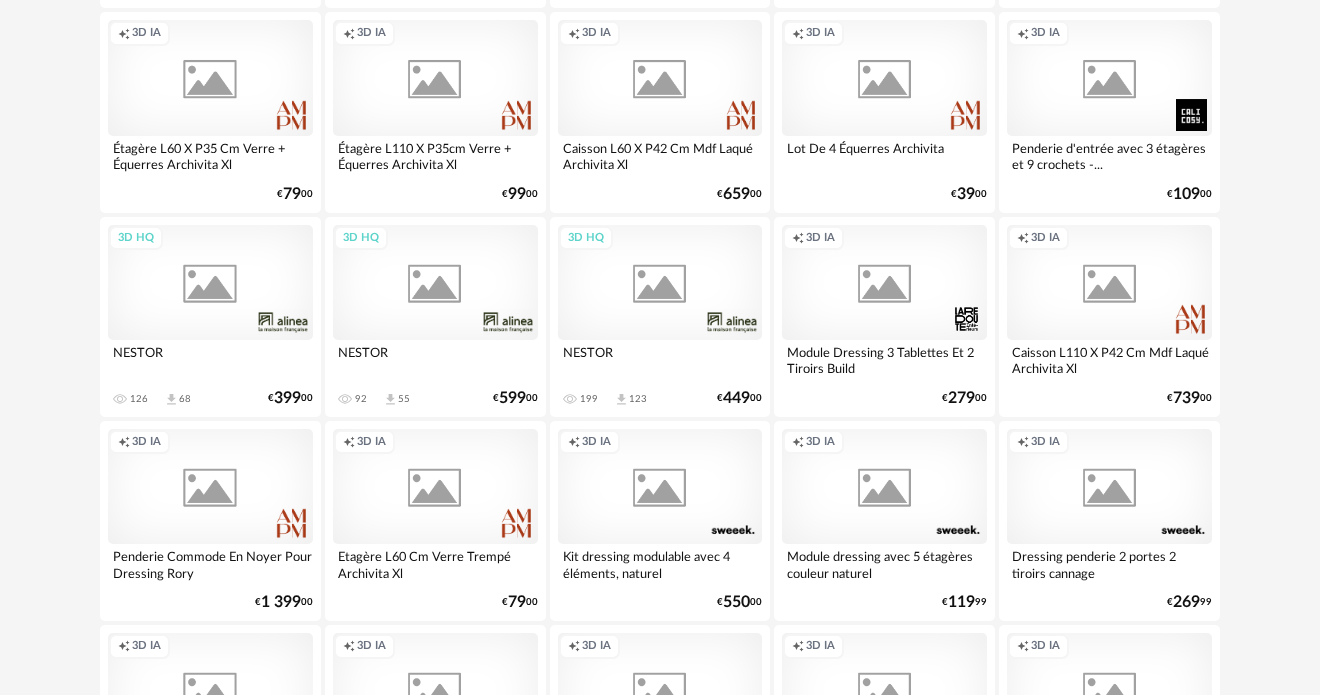 scroll, scrollTop: 0, scrollLeft: 0, axis: both 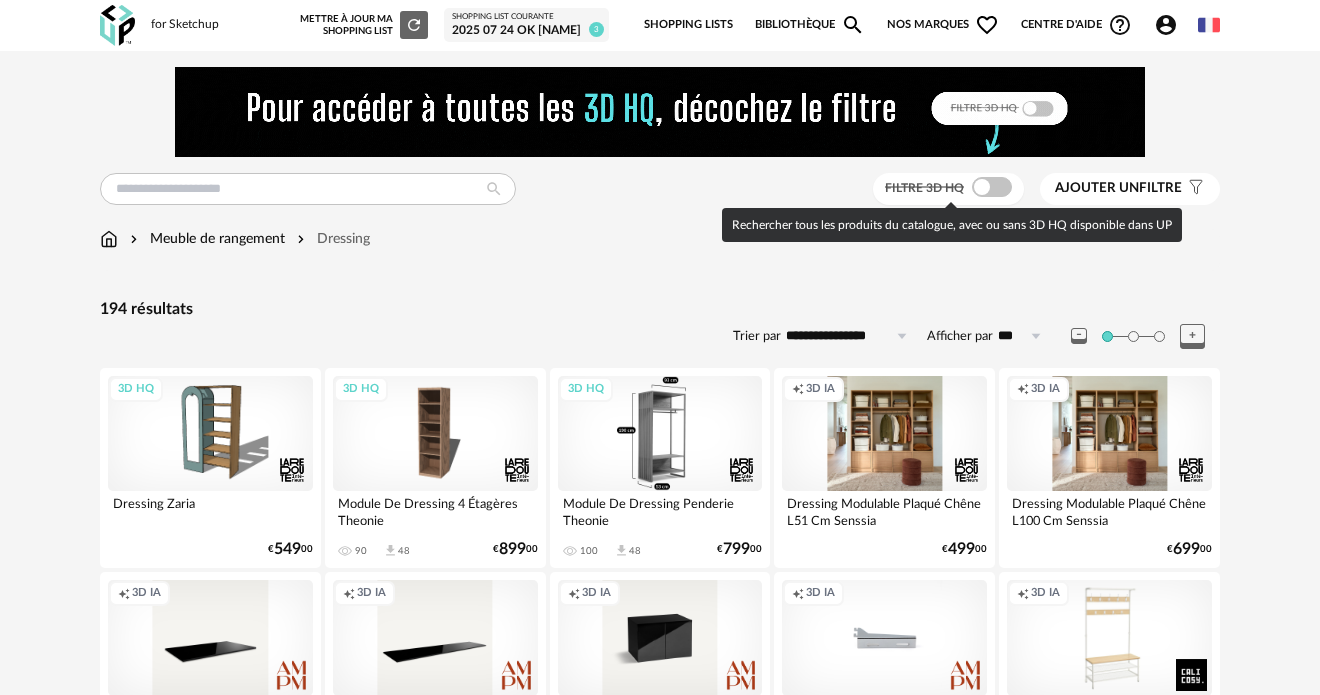 click at bounding box center [992, 187] 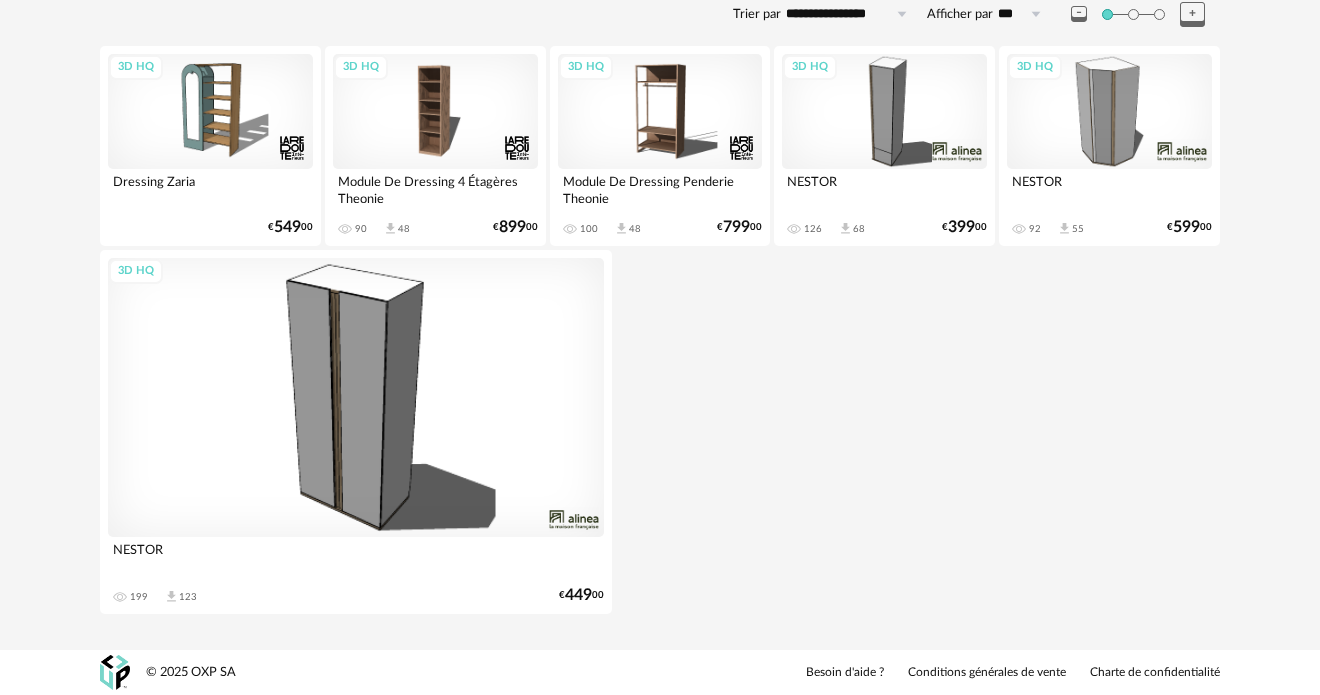 scroll, scrollTop: 0, scrollLeft: 0, axis: both 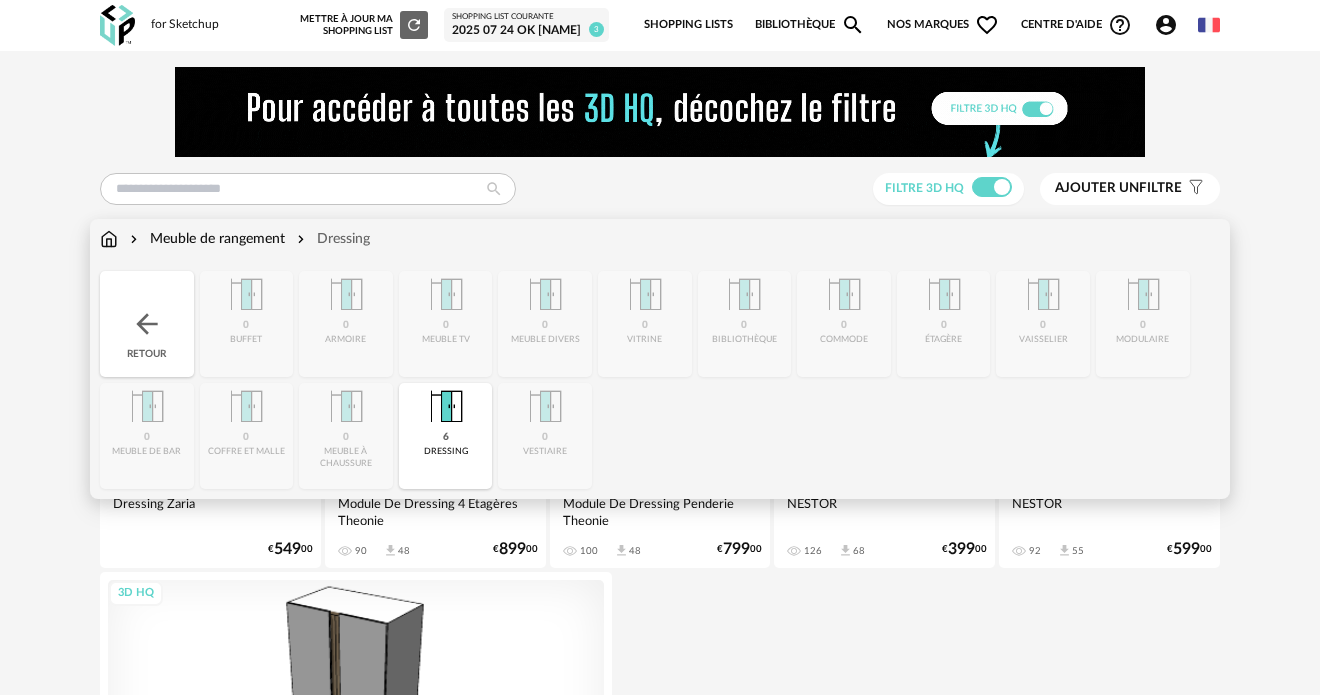 click on "Meuble de rangement" at bounding box center (205, 239) 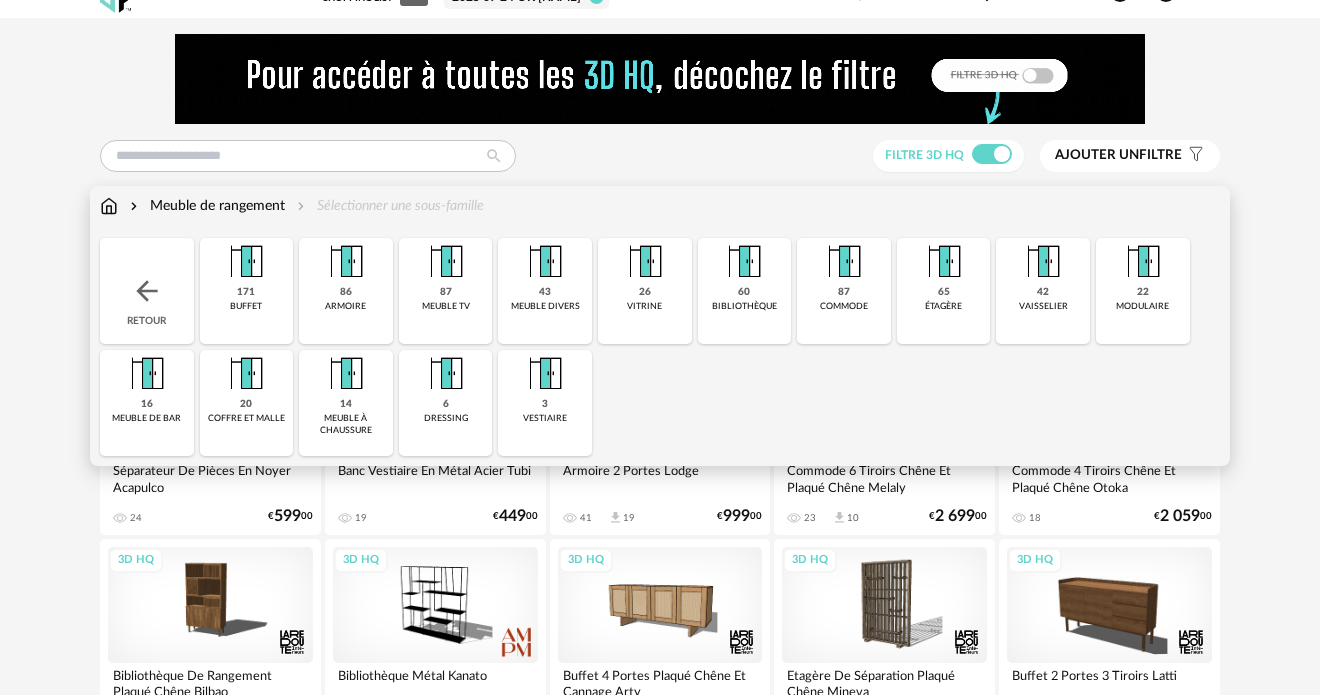 scroll, scrollTop: 51, scrollLeft: 0, axis: vertical 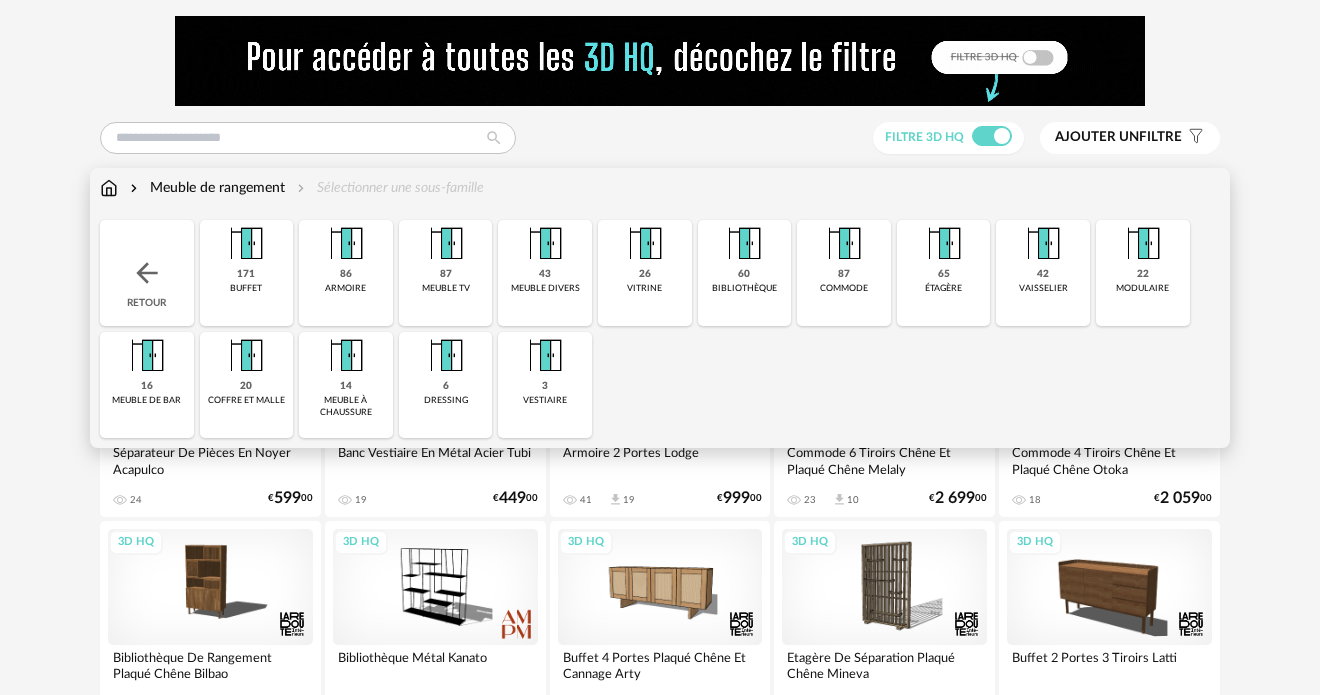 click on "86
armoire" at bounding box center [346, 273] 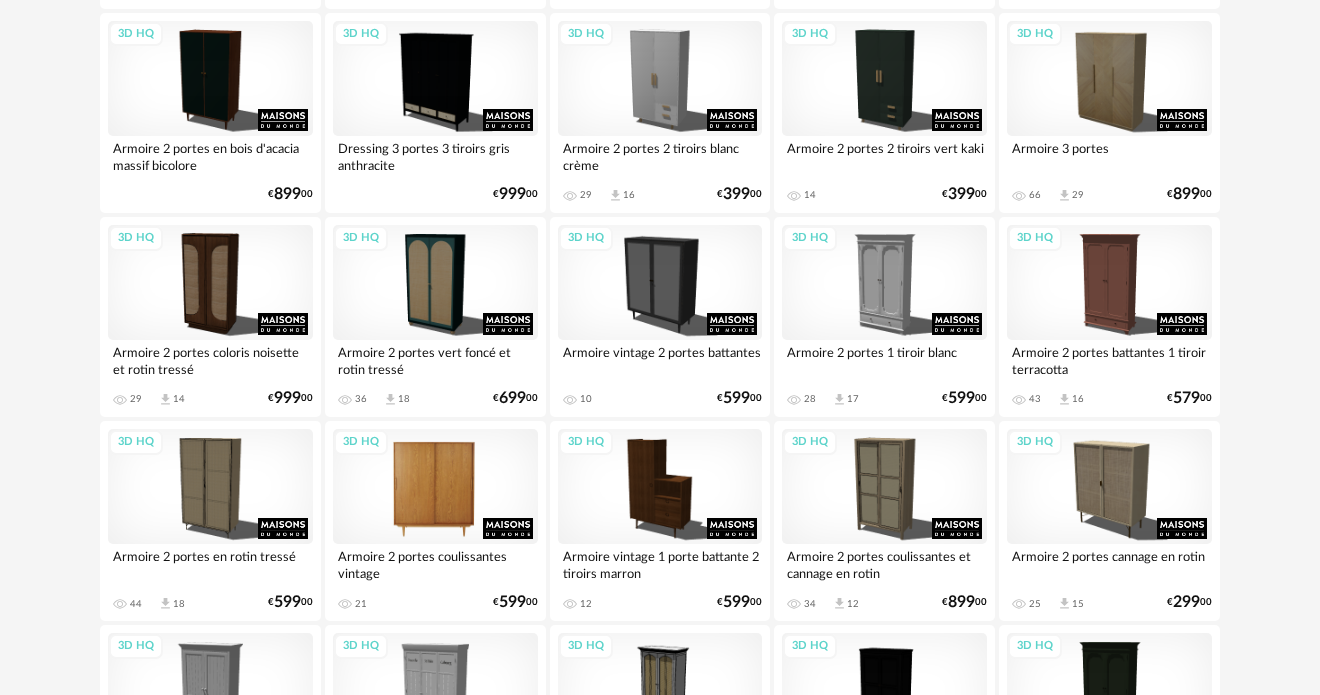 scroll, scrollTop: 971, scrollLeft: 0, axis: vertical 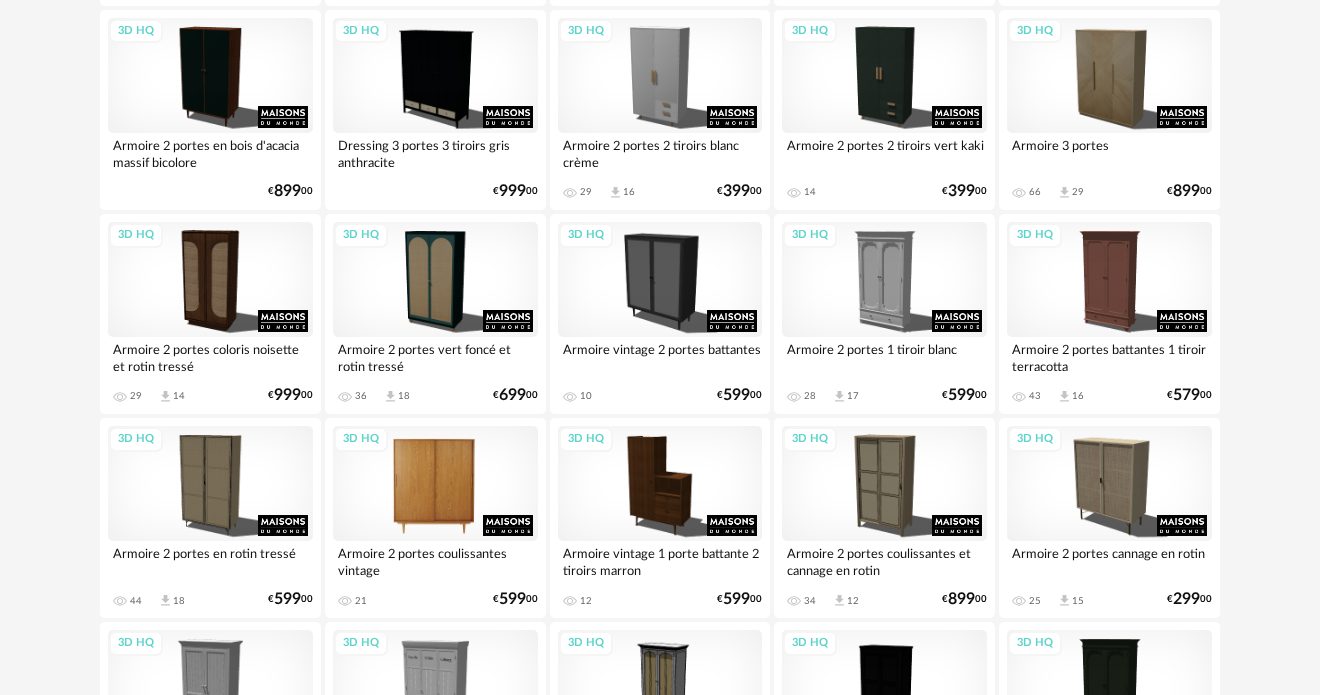 click on "3D HQ" at bounding box center (435, 483) 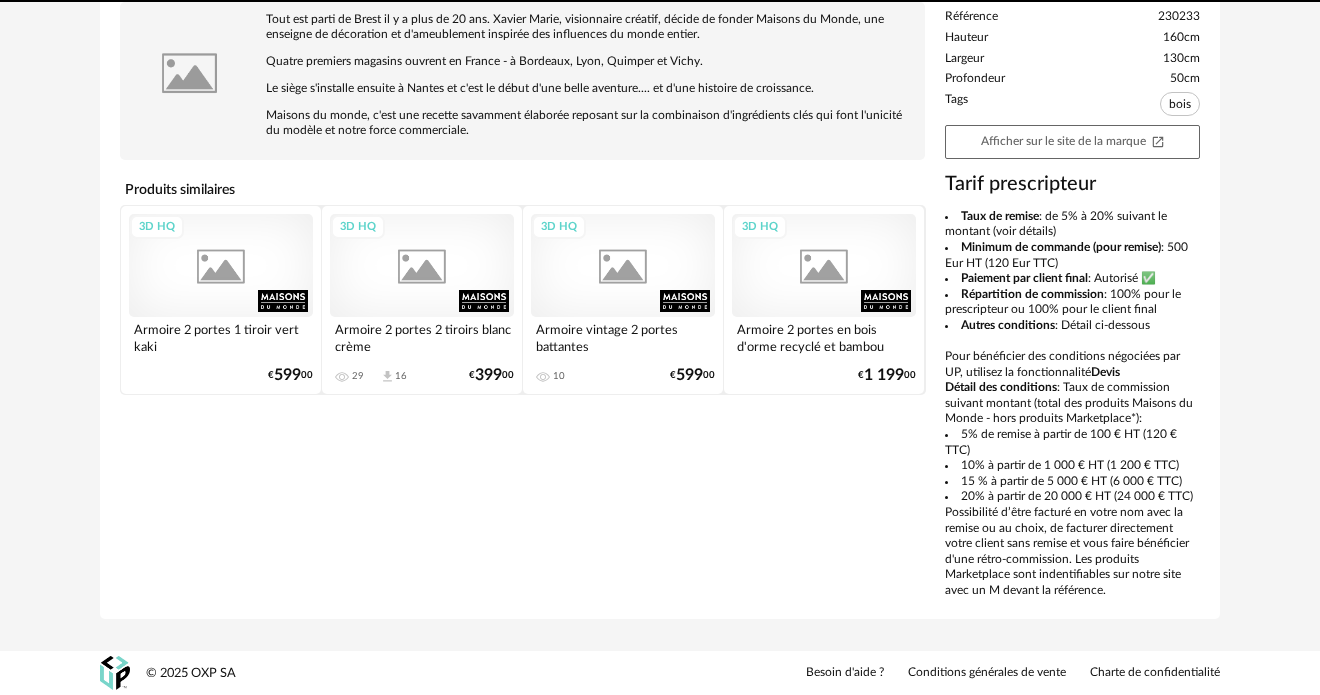scroll, scrollTop: 0, scrollLeft: 0, axis: both 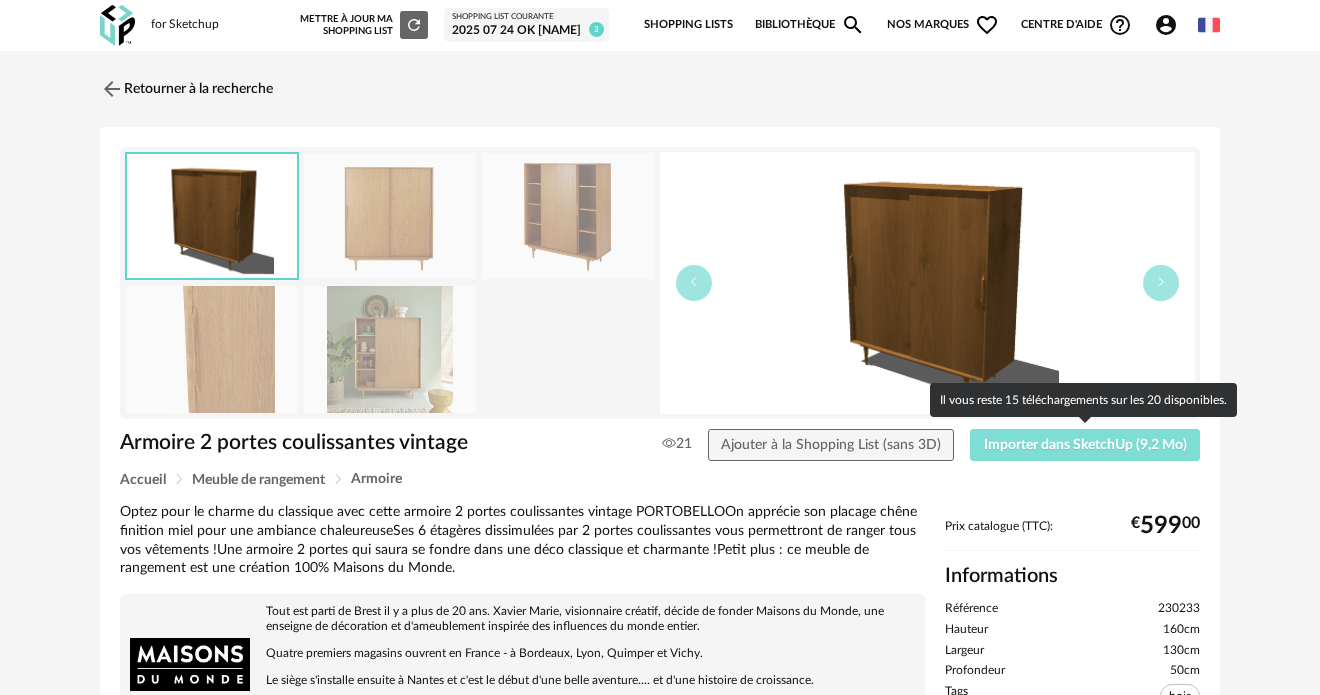click on "Importer dans SketchUp (9,2 Mo)" at bounding box center [1085, 445] 